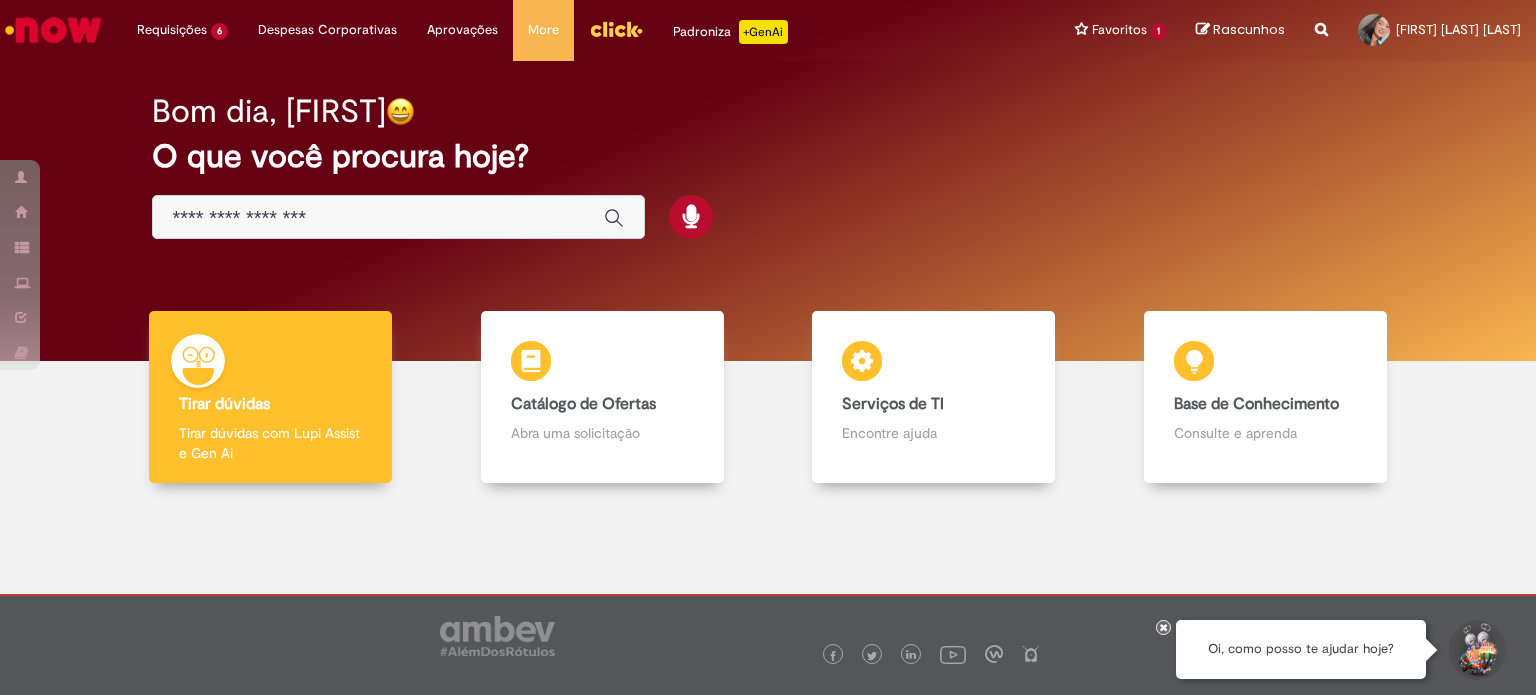 scroll, scrollTop: 0, scrollLeft: 0, axis: both 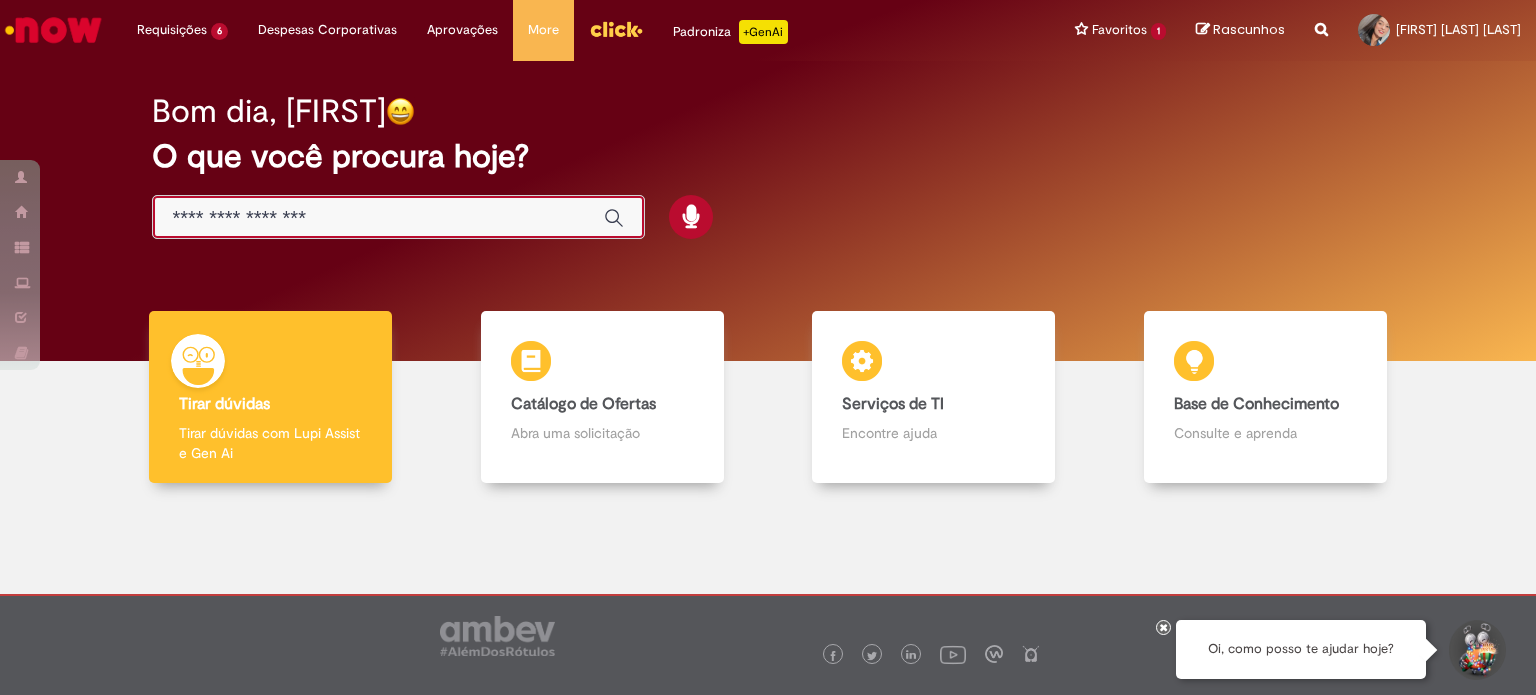 click at bounding box center (378, 218) 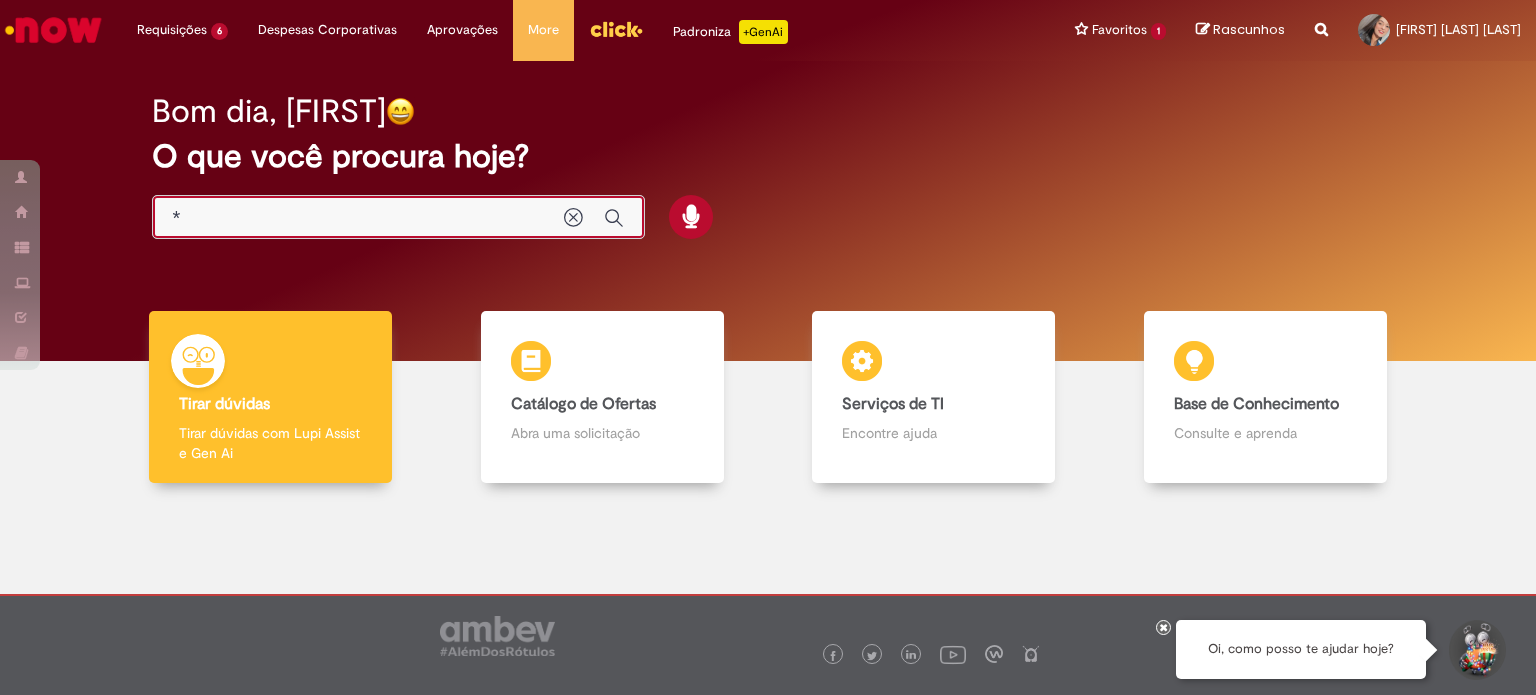 type on "*" 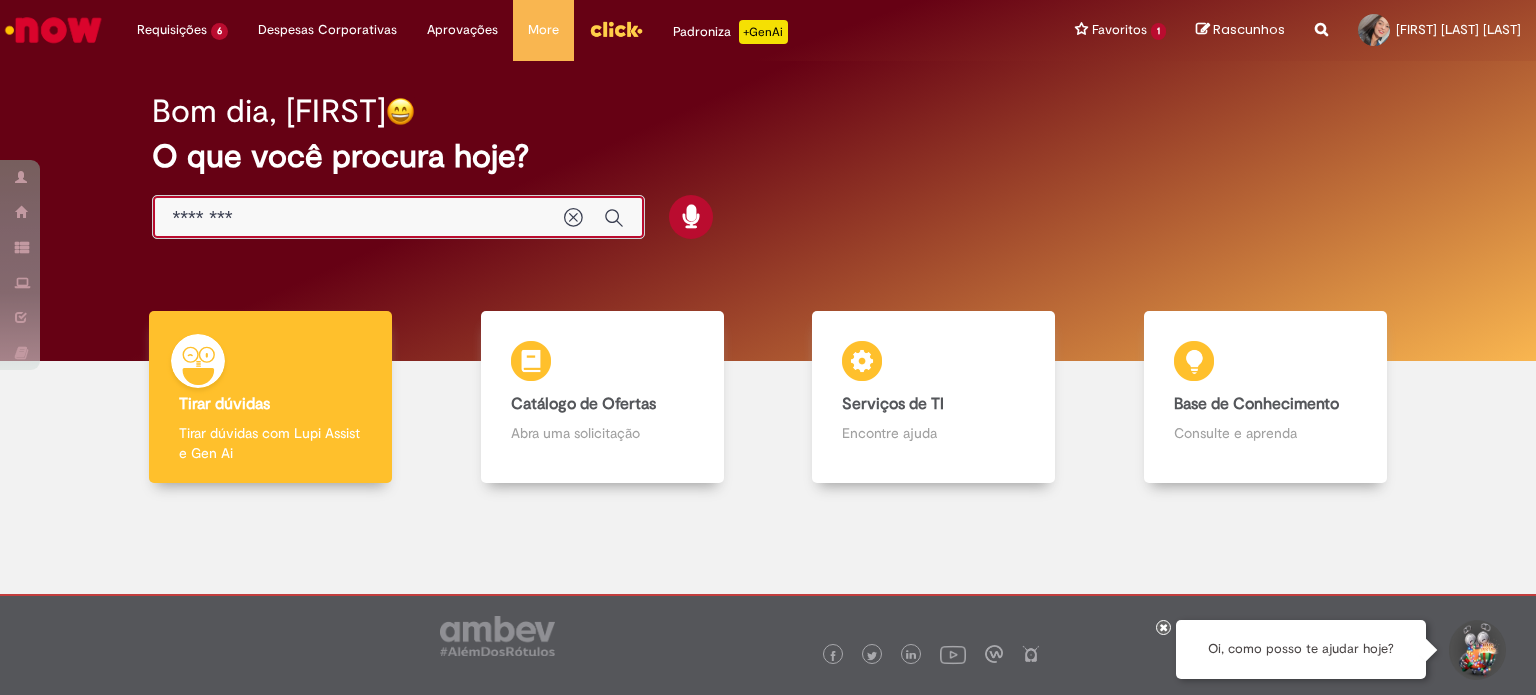 type on "**********" 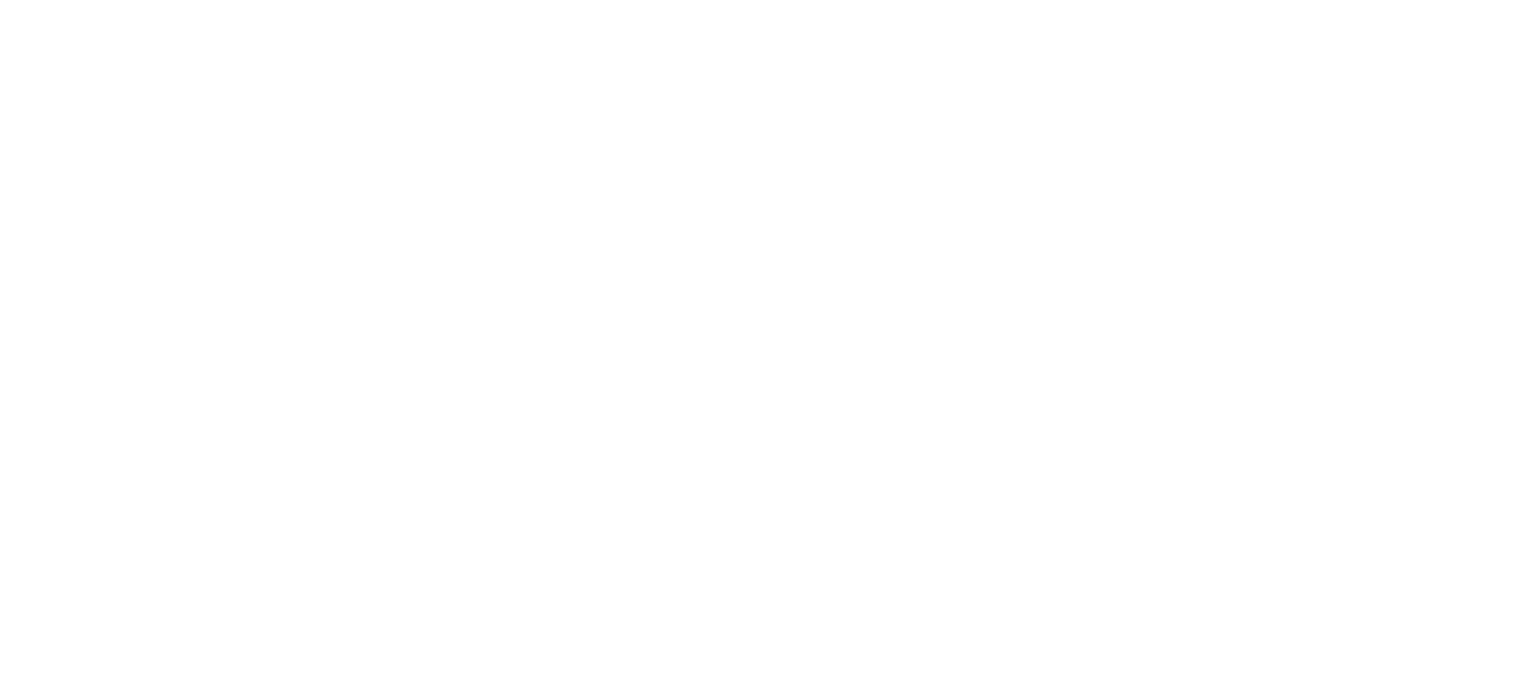 scroll, scrollTop: 0, scrollLeft: 0, axis: both 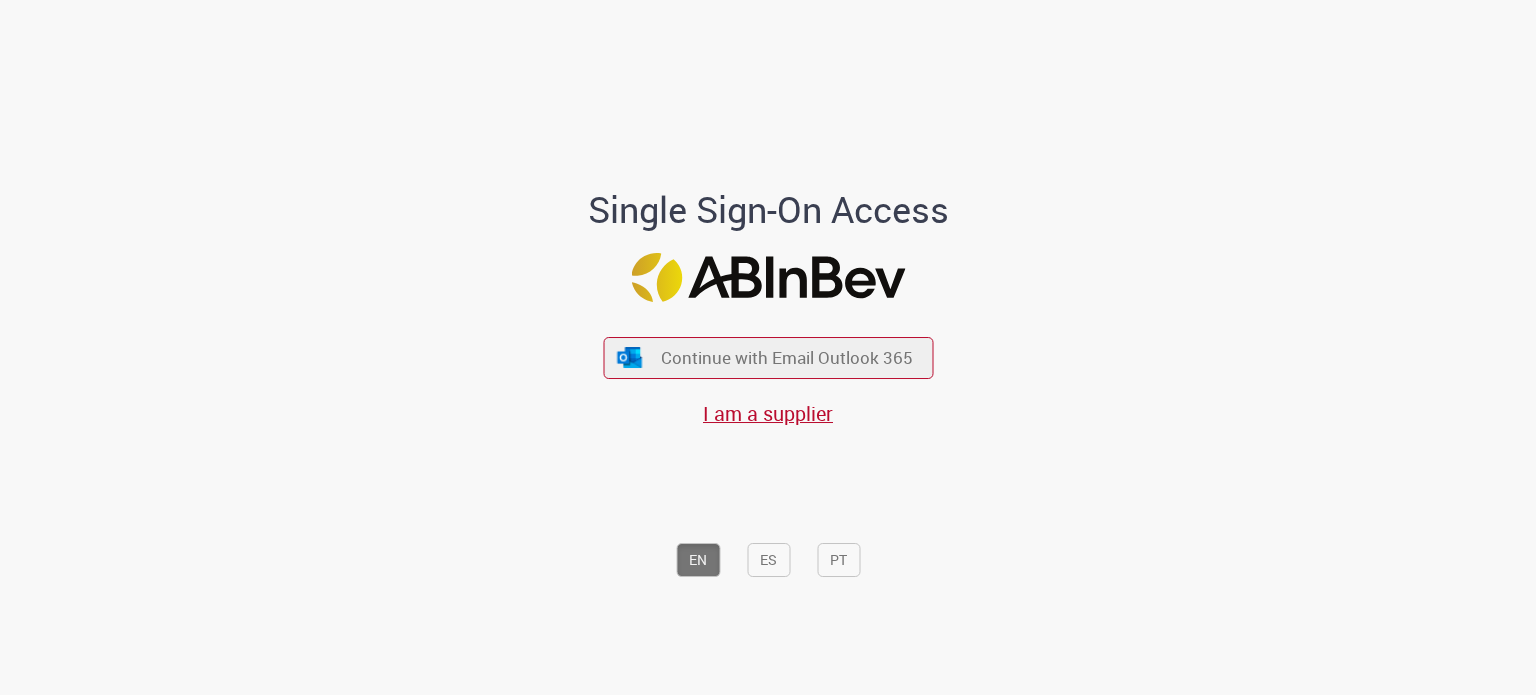 click on "Continue with Email Outlook 365
I am a supplier" at bounding box center (768, 371) 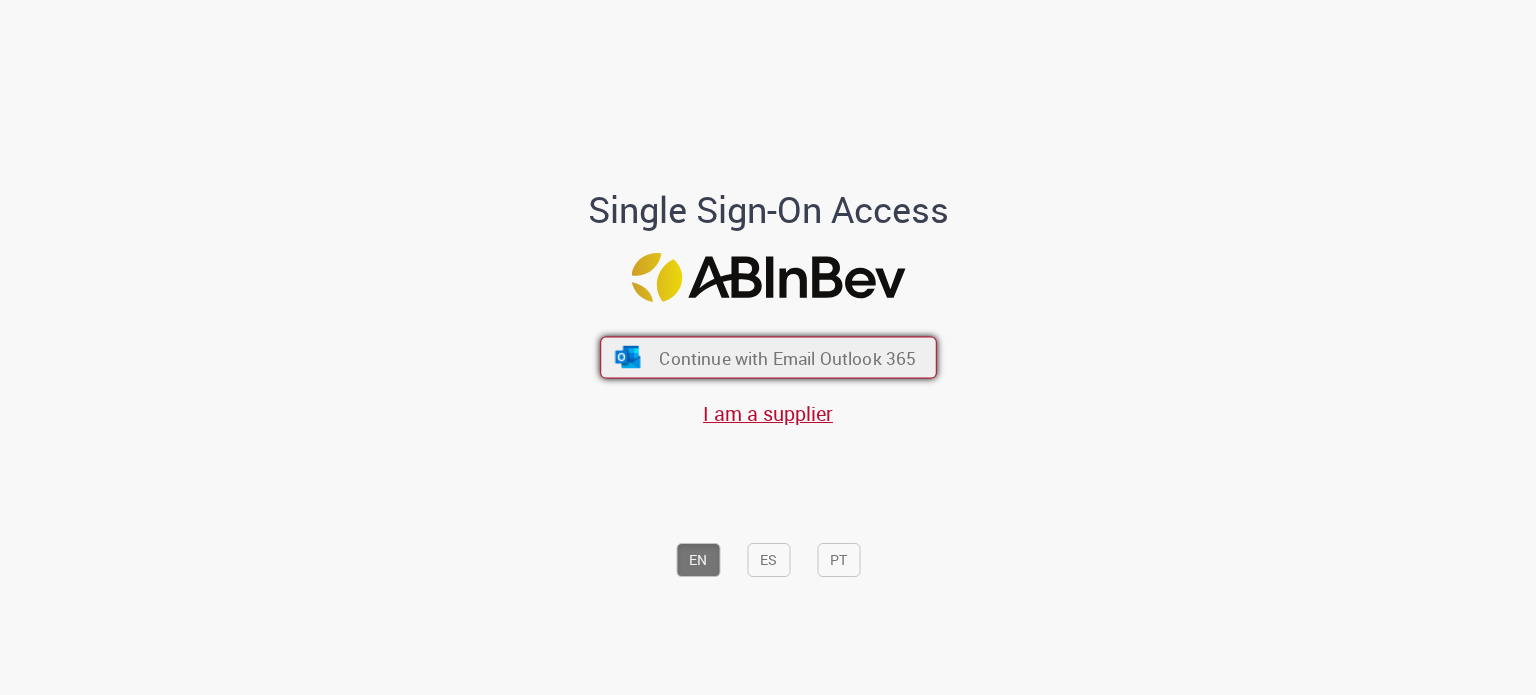 click on "Continue with Email Outlook 365" at bounding box center [787, 357] 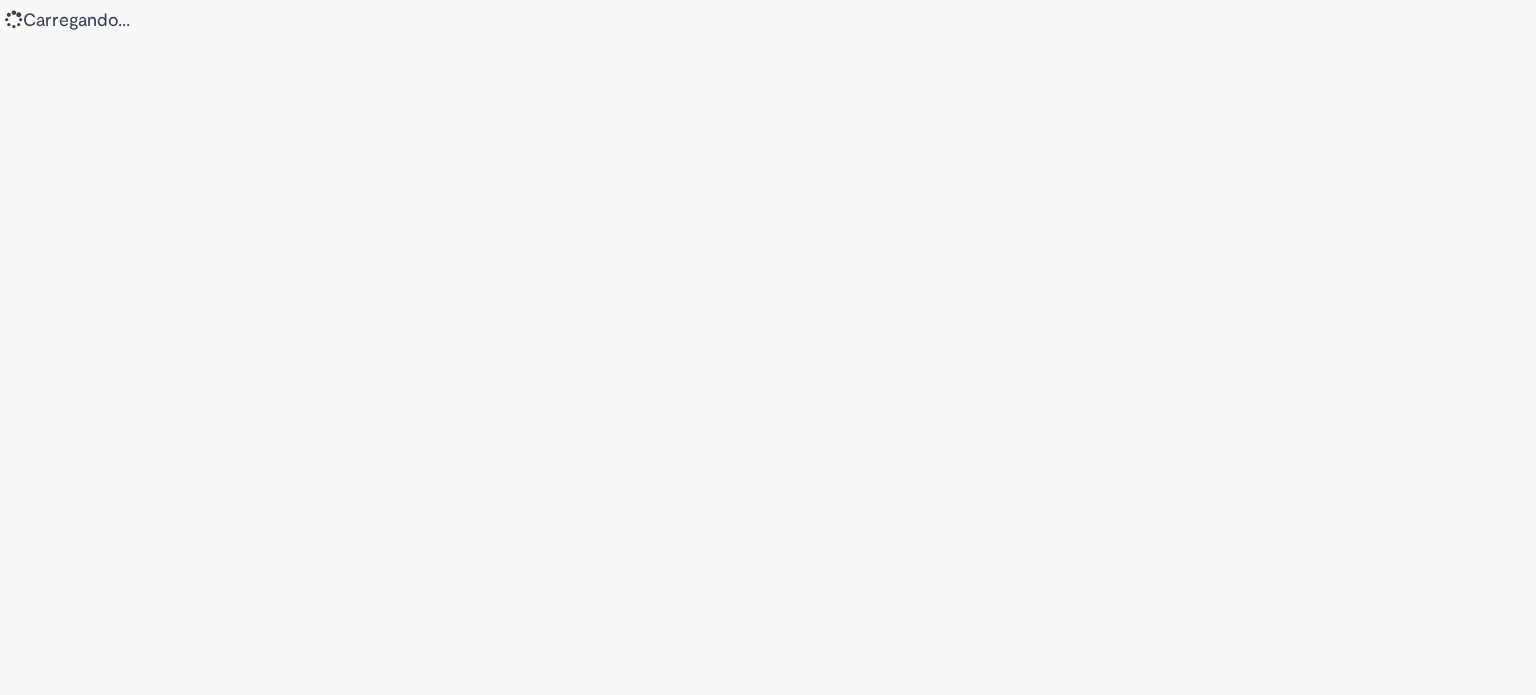 scroll, scrollTop: 0, scrollLeft: 0, axis: both 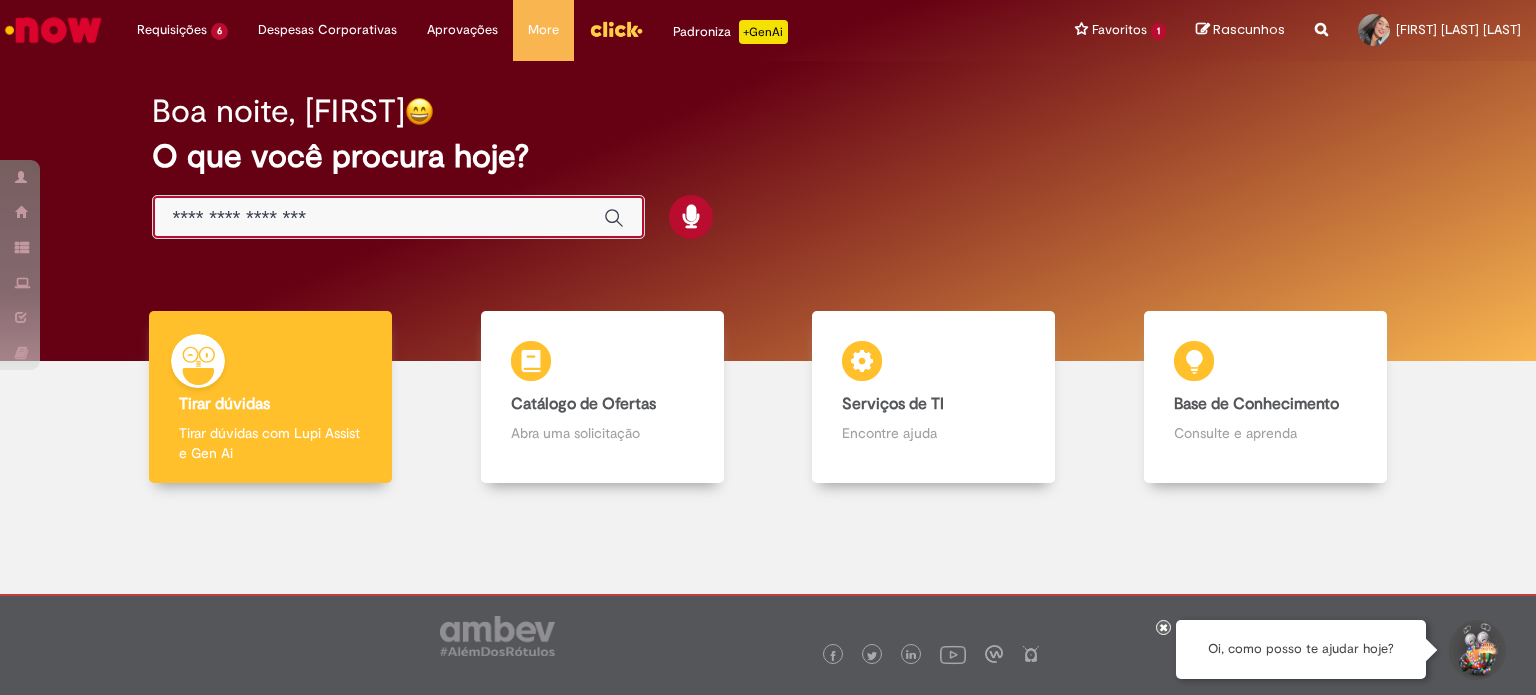 click at bounding box center (378, 218) 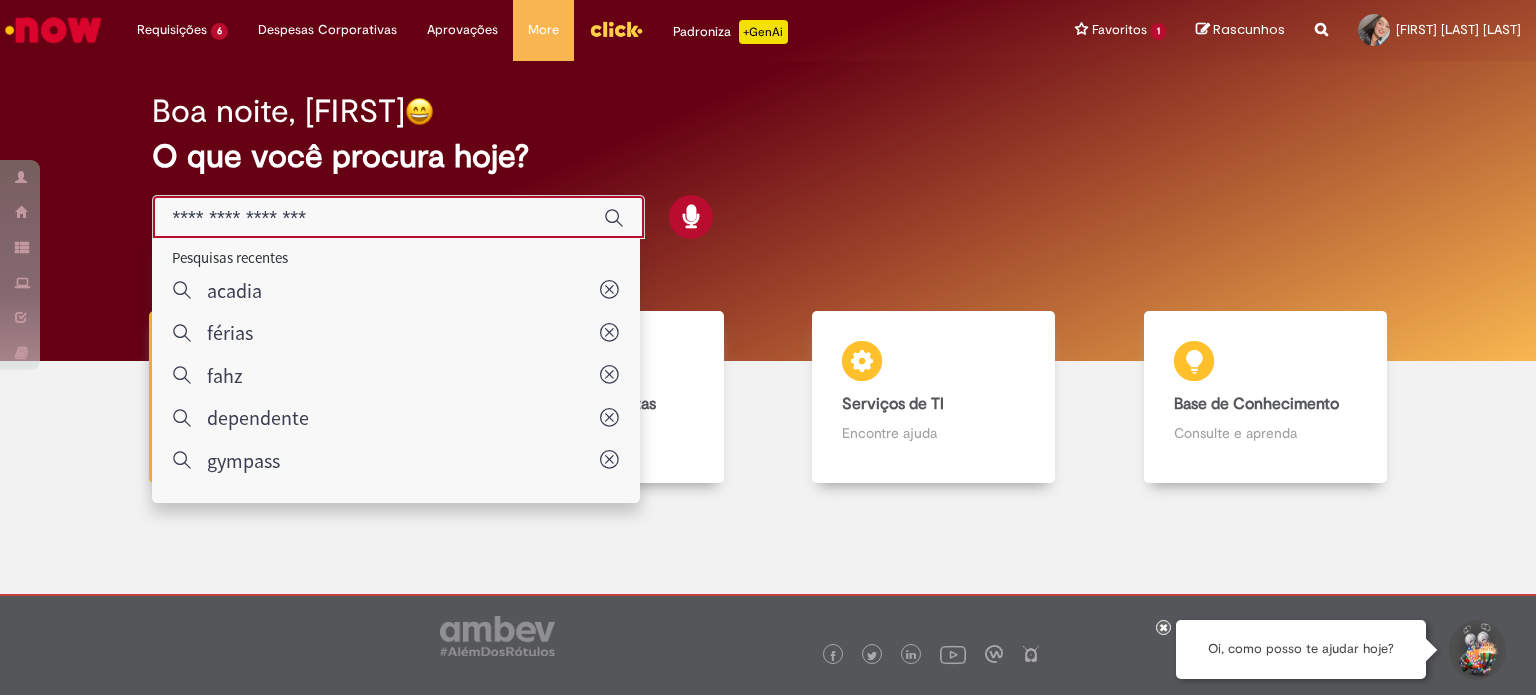 type on "*" 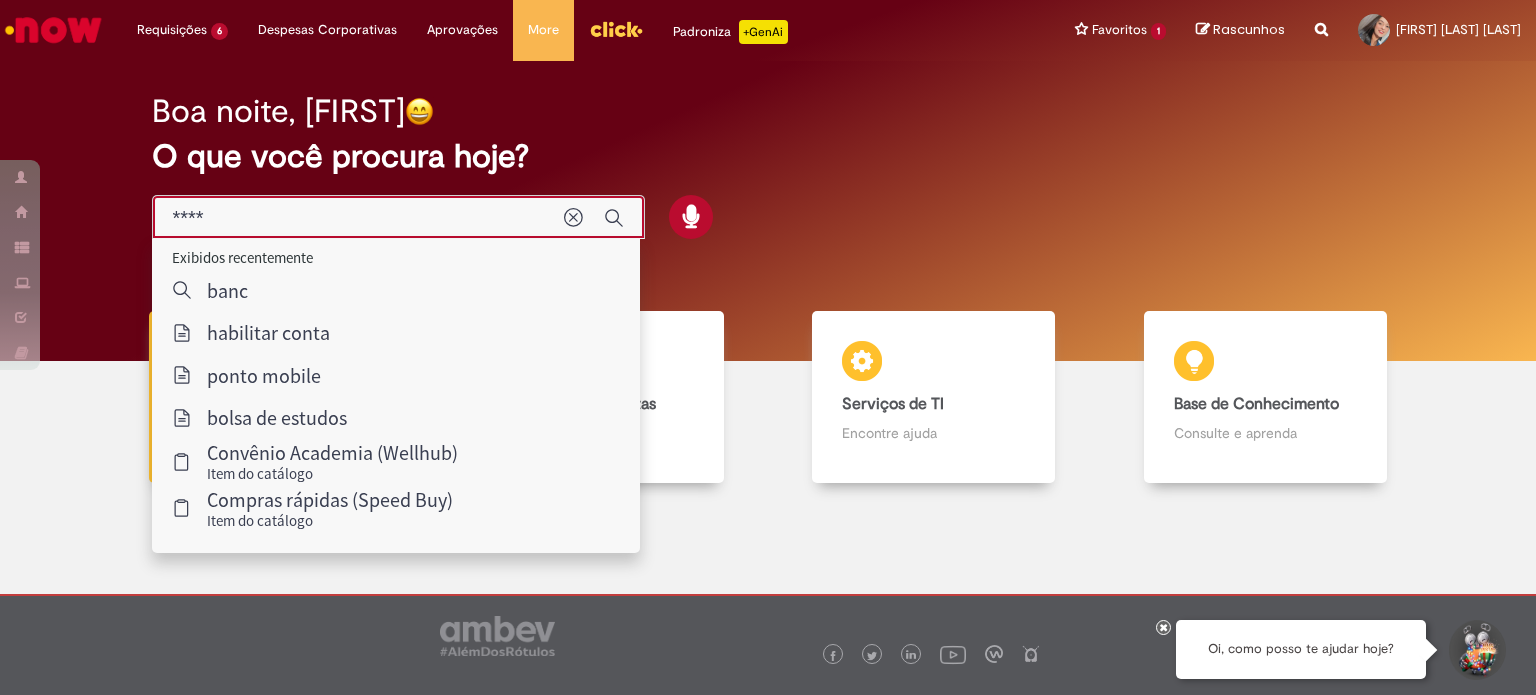 type on "*****" 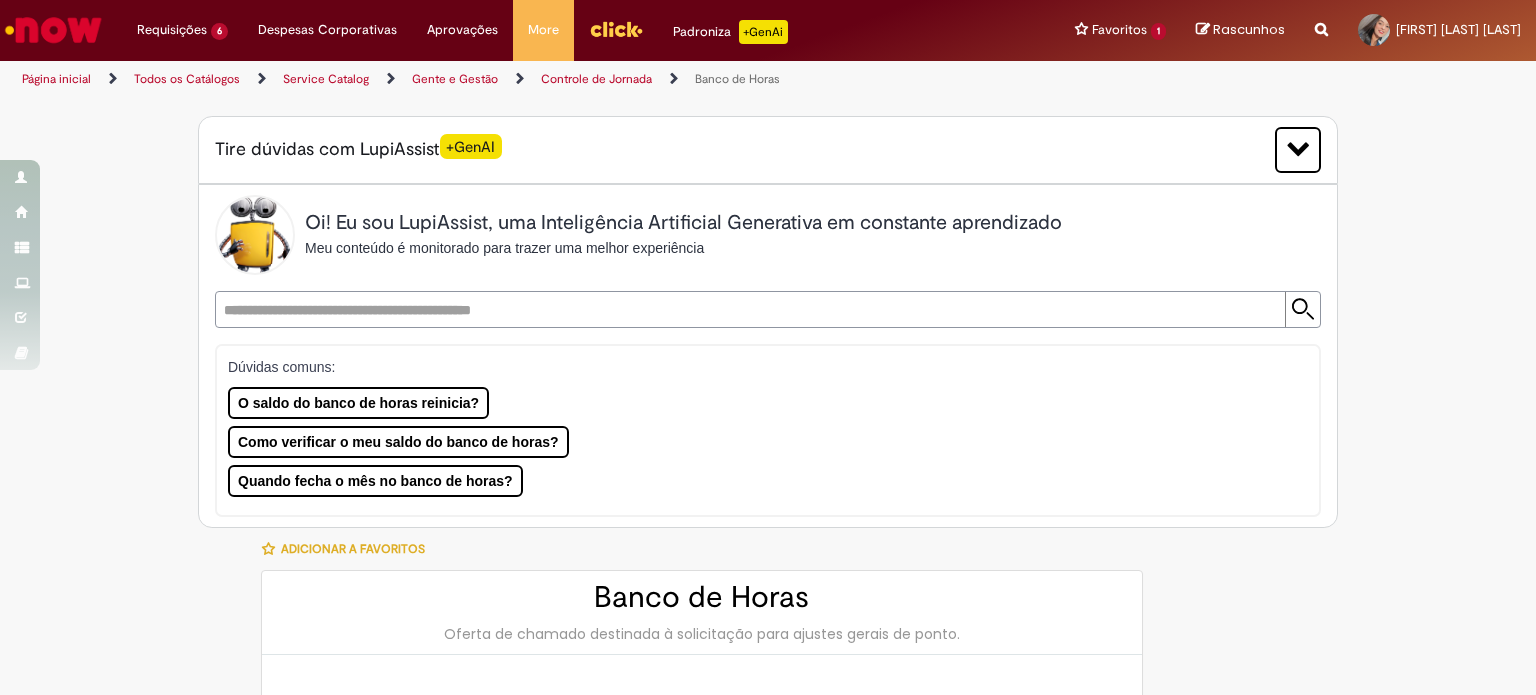 type on "********" 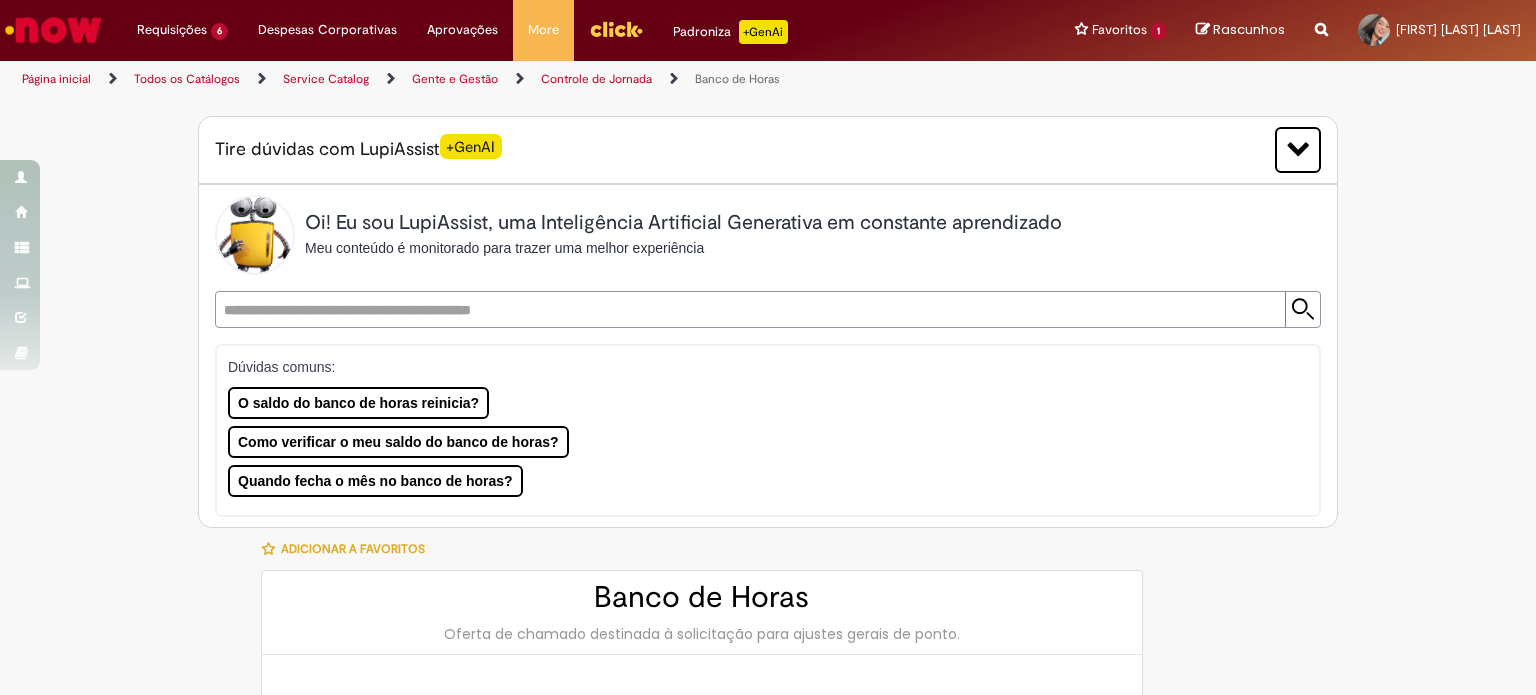 type on "**********" 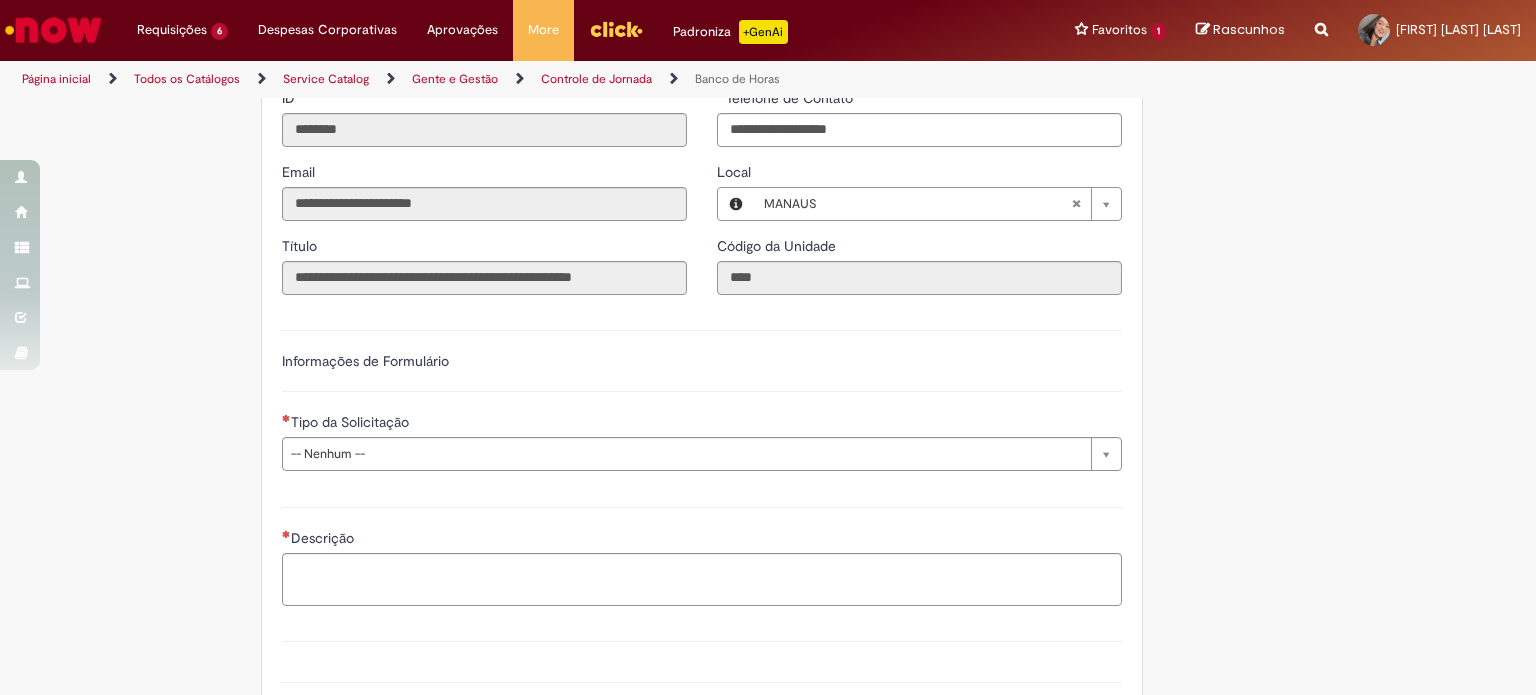scroll, scrollTop: 1060, scrollLeft: 0, axis: vertical 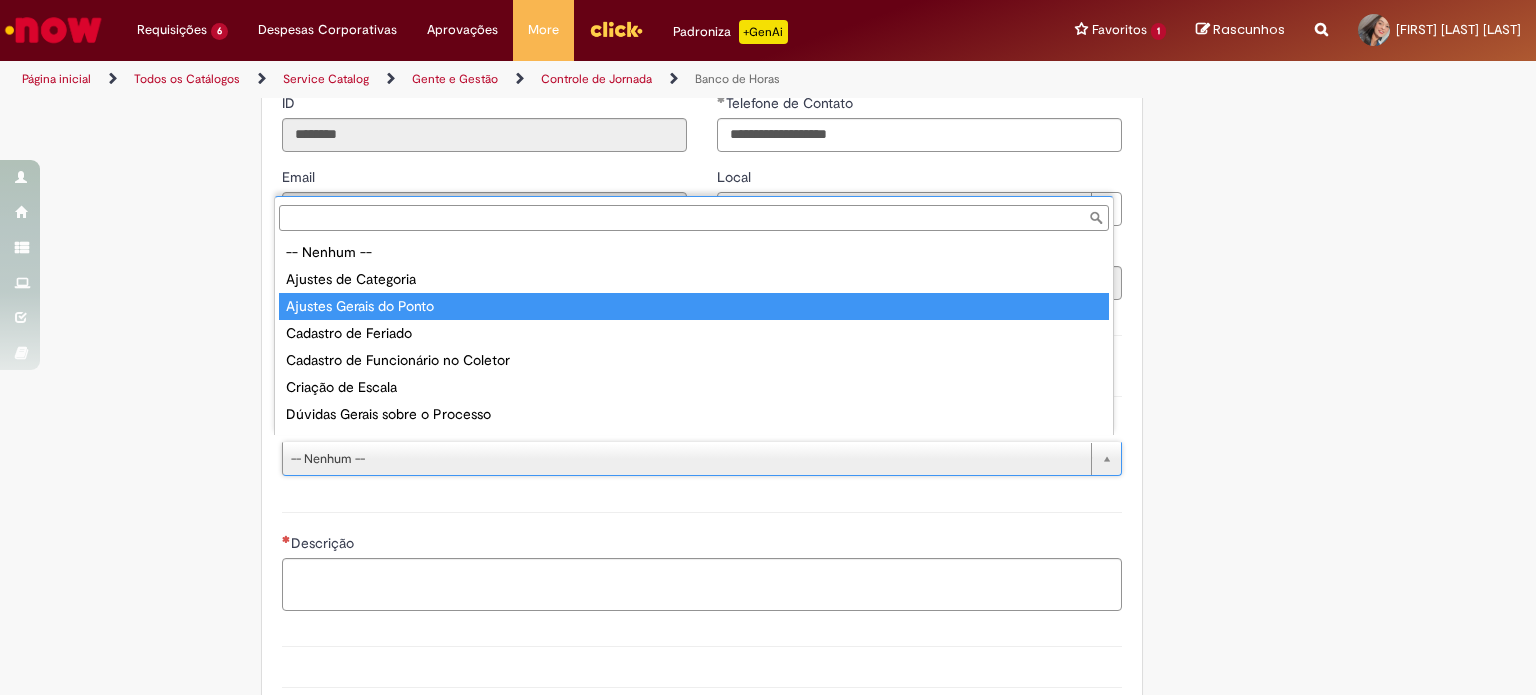 type on "**********" 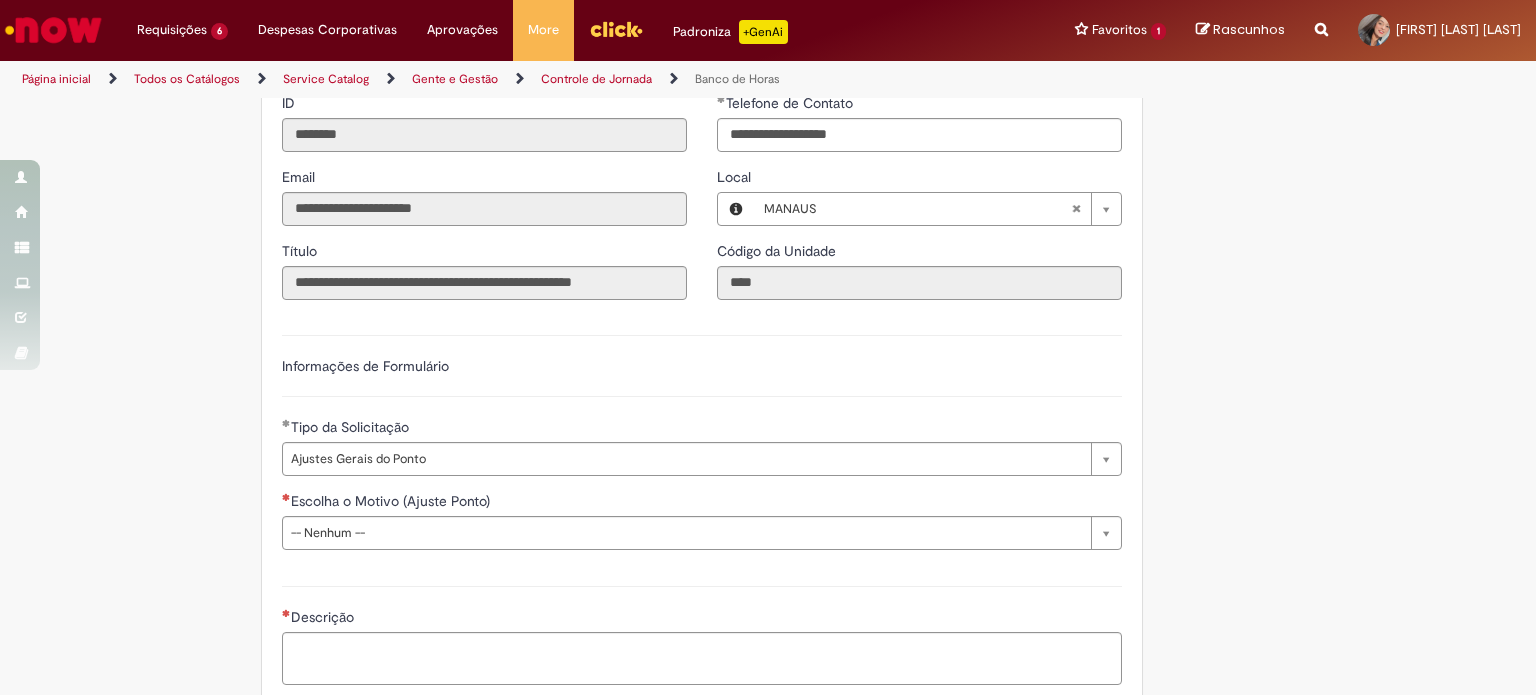 scroll, scrollTop: 1344, scrollLeft: 0, axis: vertical 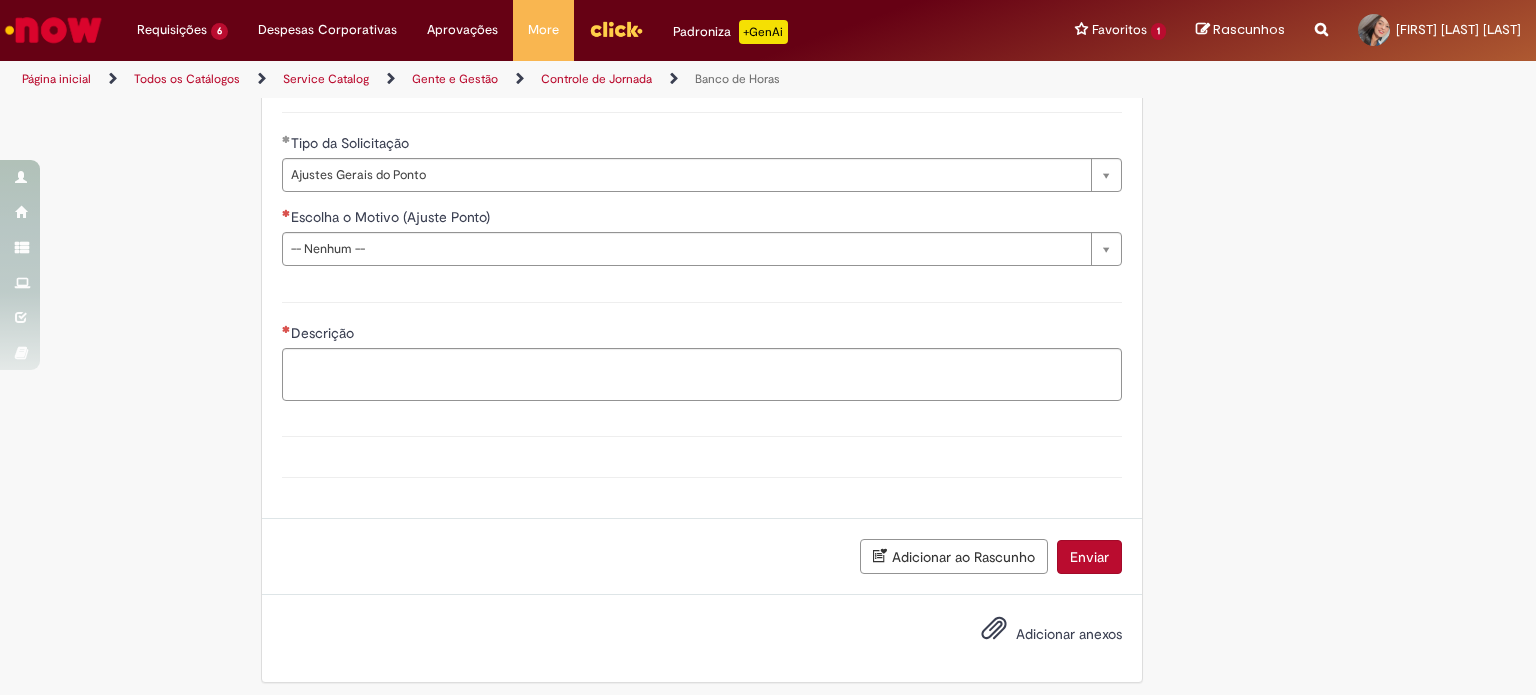 click on "**********" at bounding box center [702, 156] 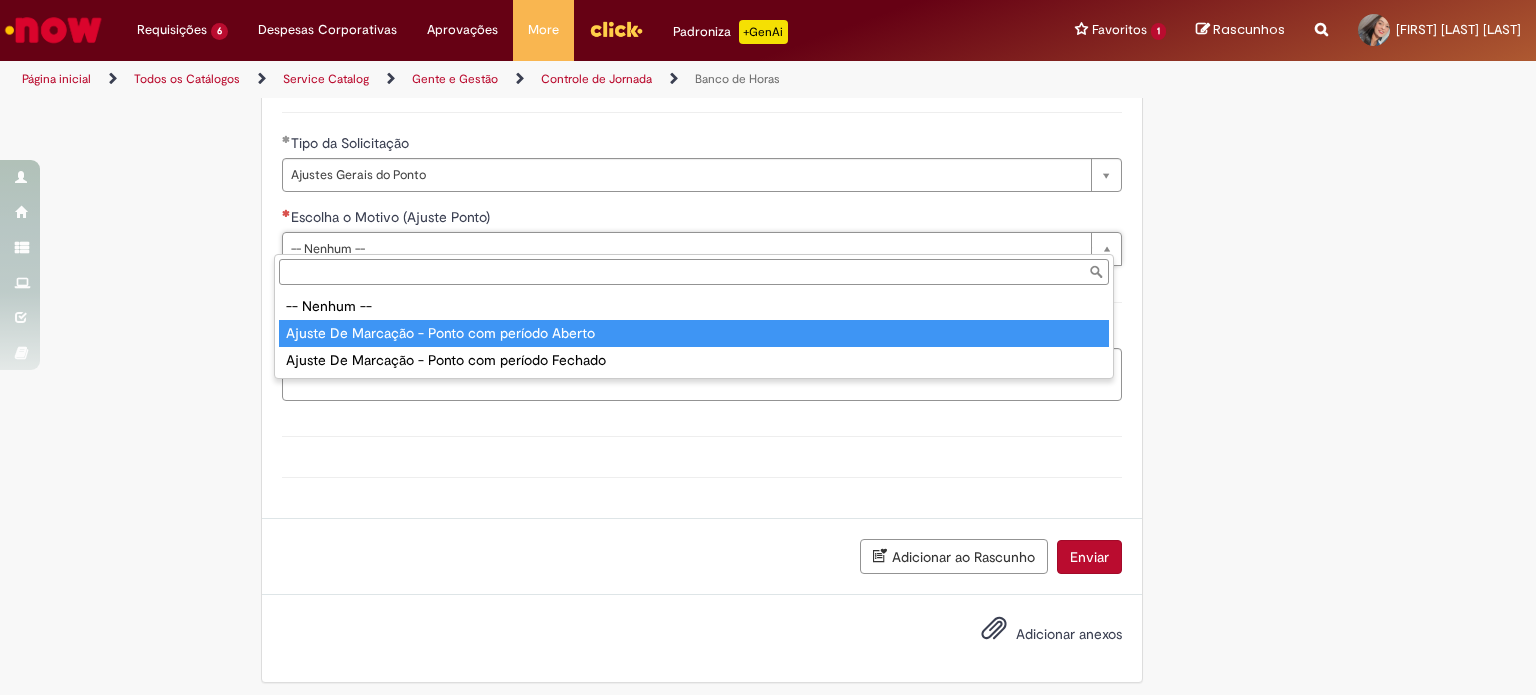 type on "**********" 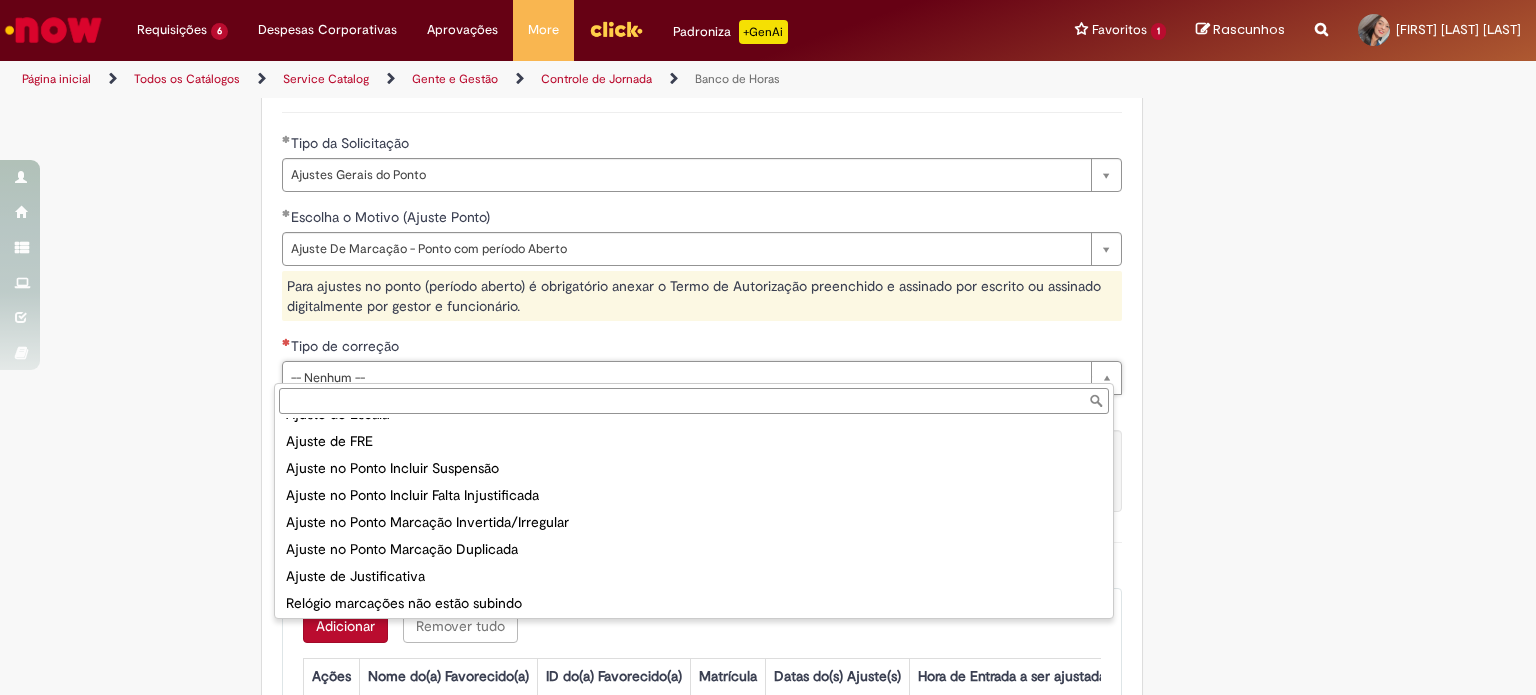 scroll, scrollTop: 104, scrollLeft: 0, axis: vertical 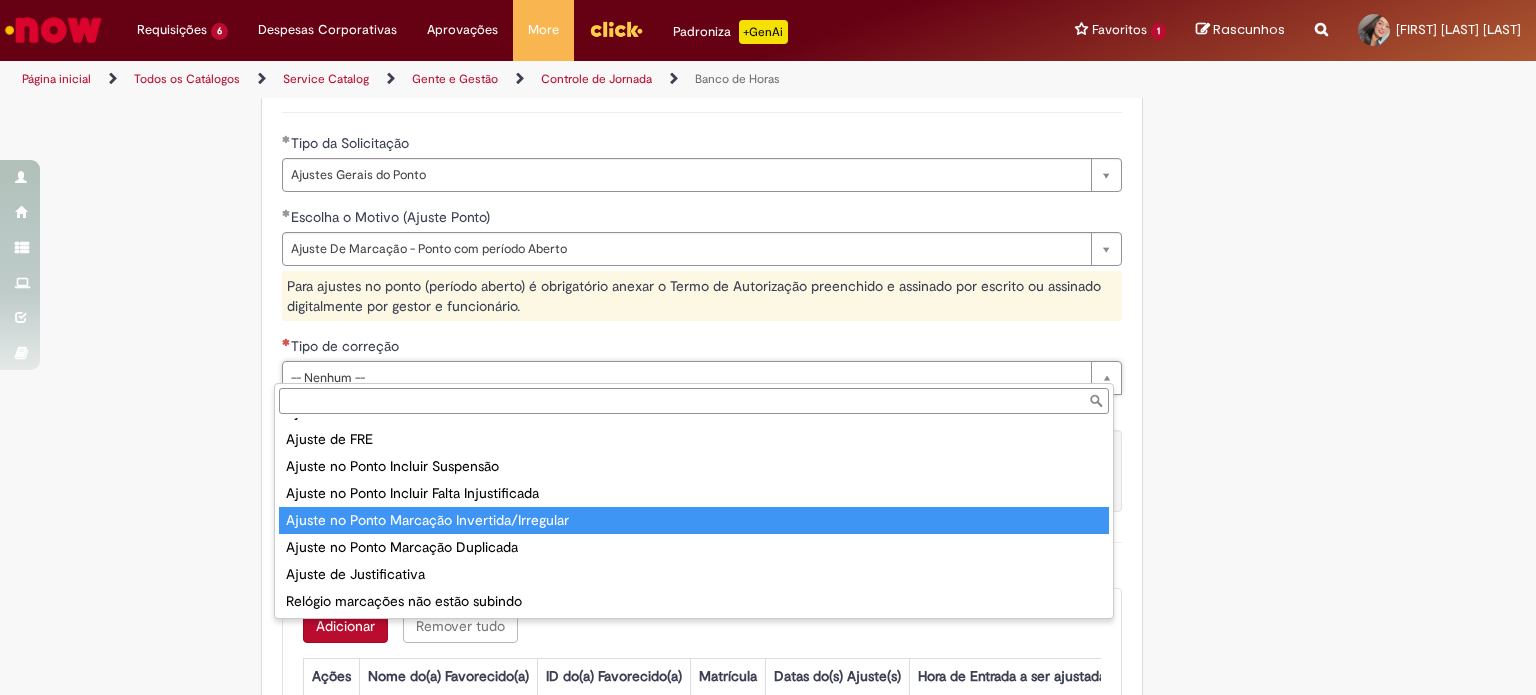 type on "**********" 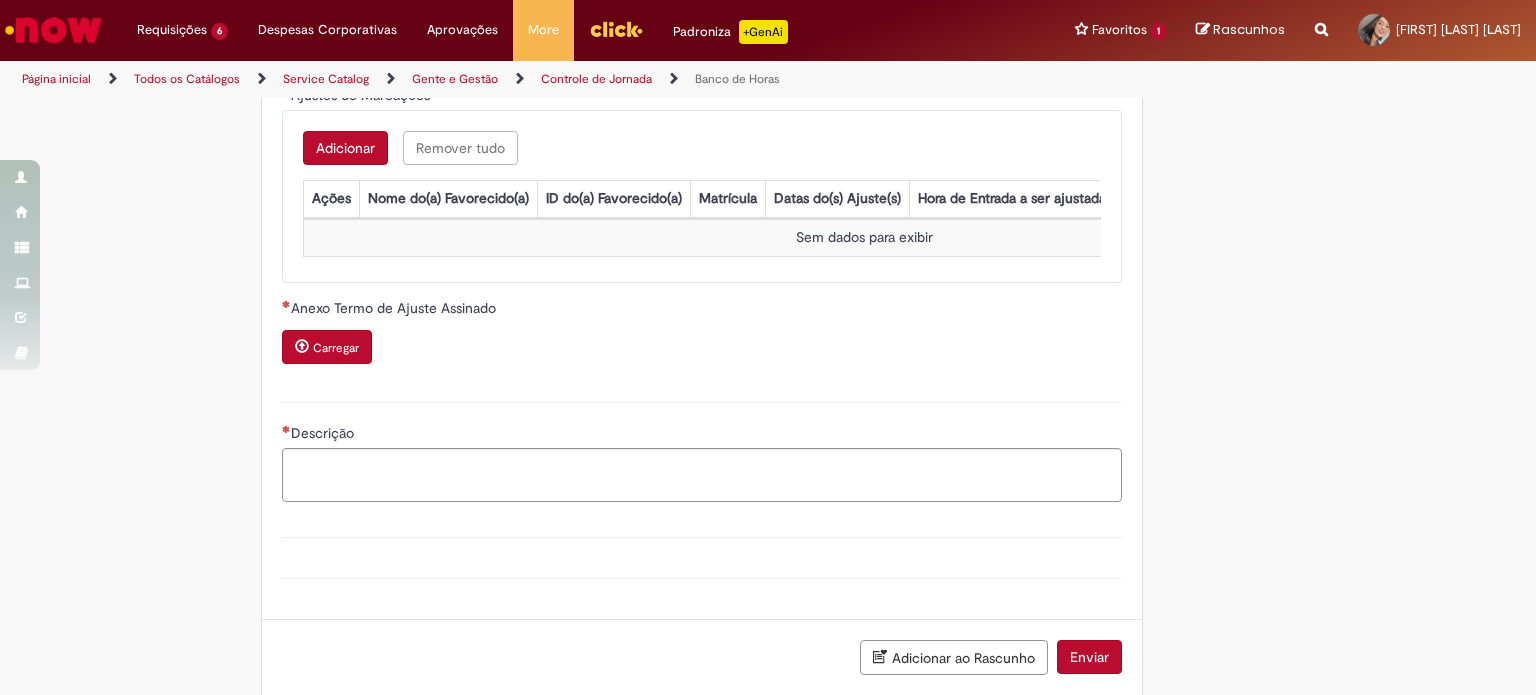 scroll, scrollTop: 1935, scrollLeft: 0, axis: vertical 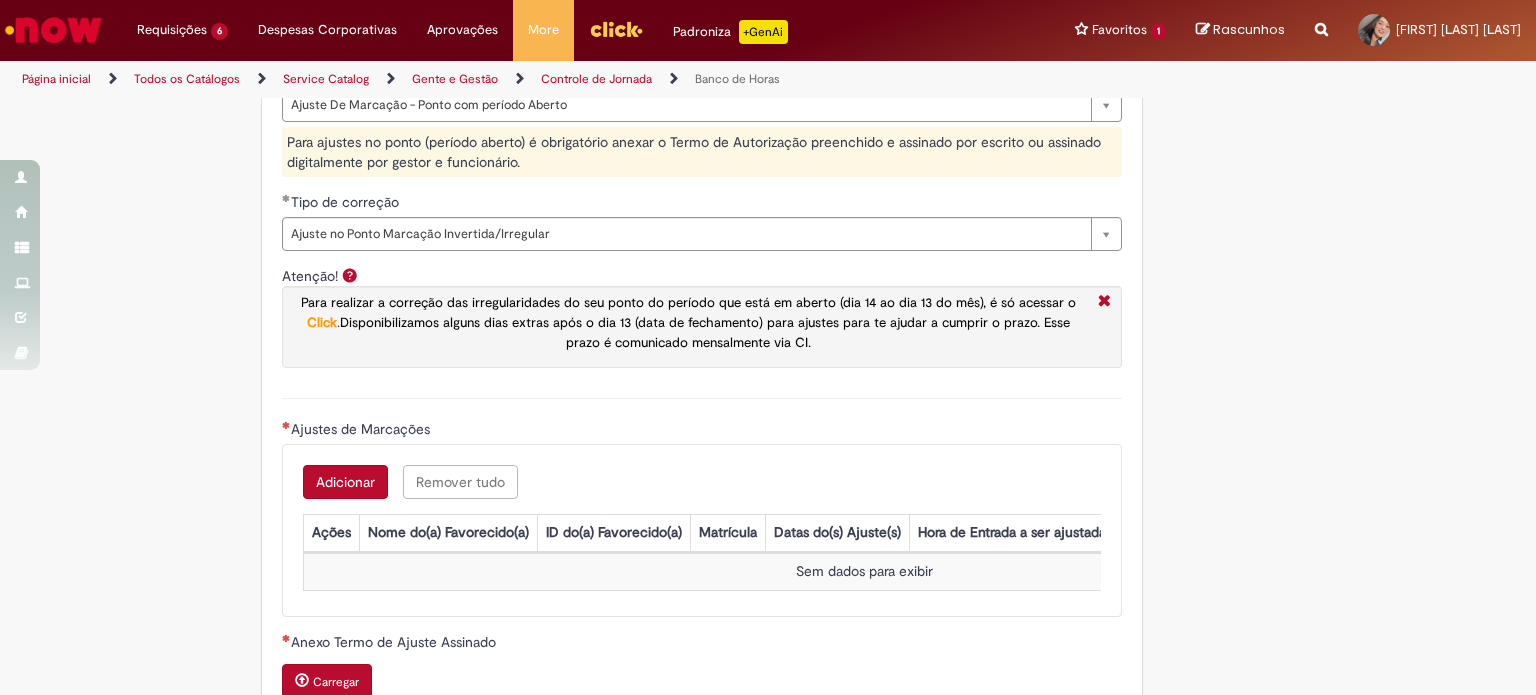 click on "Adicionar" at bounding box center (345, 482) 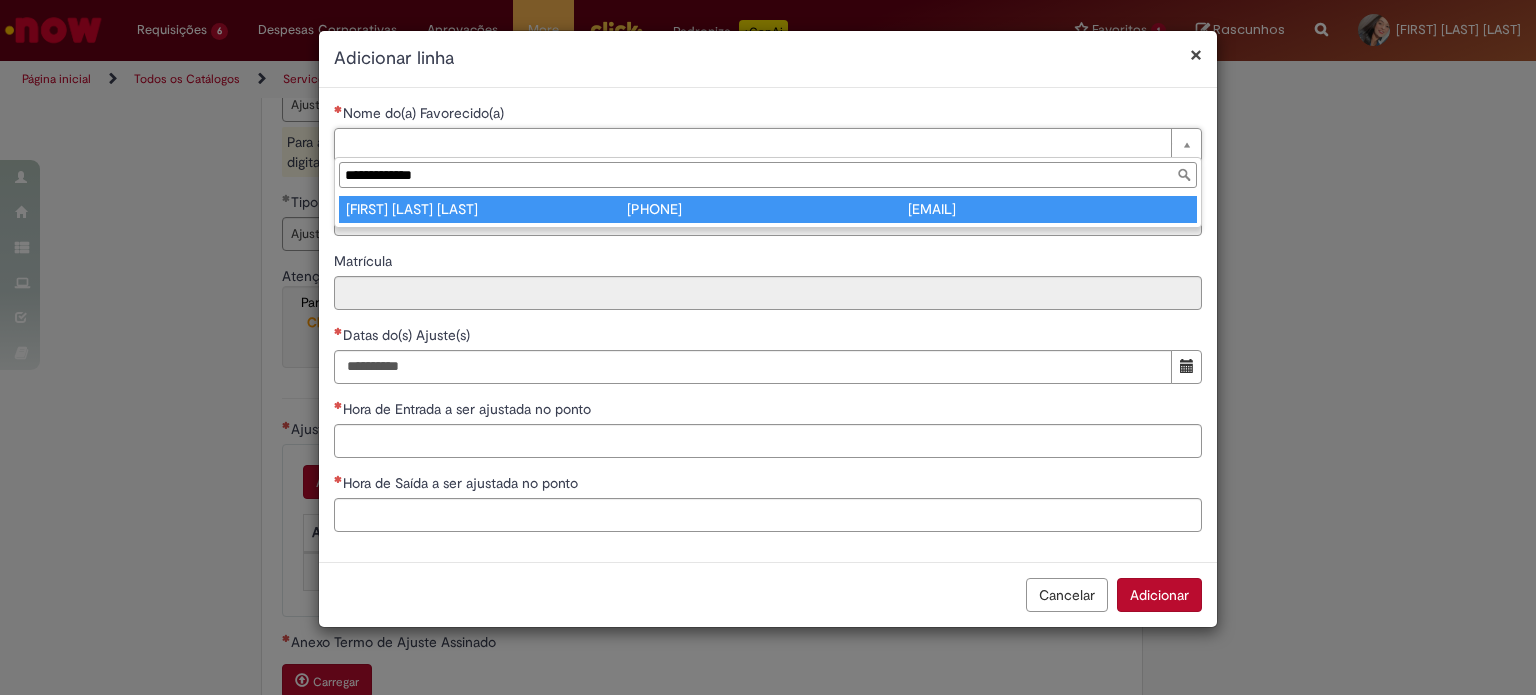 type on "**********" 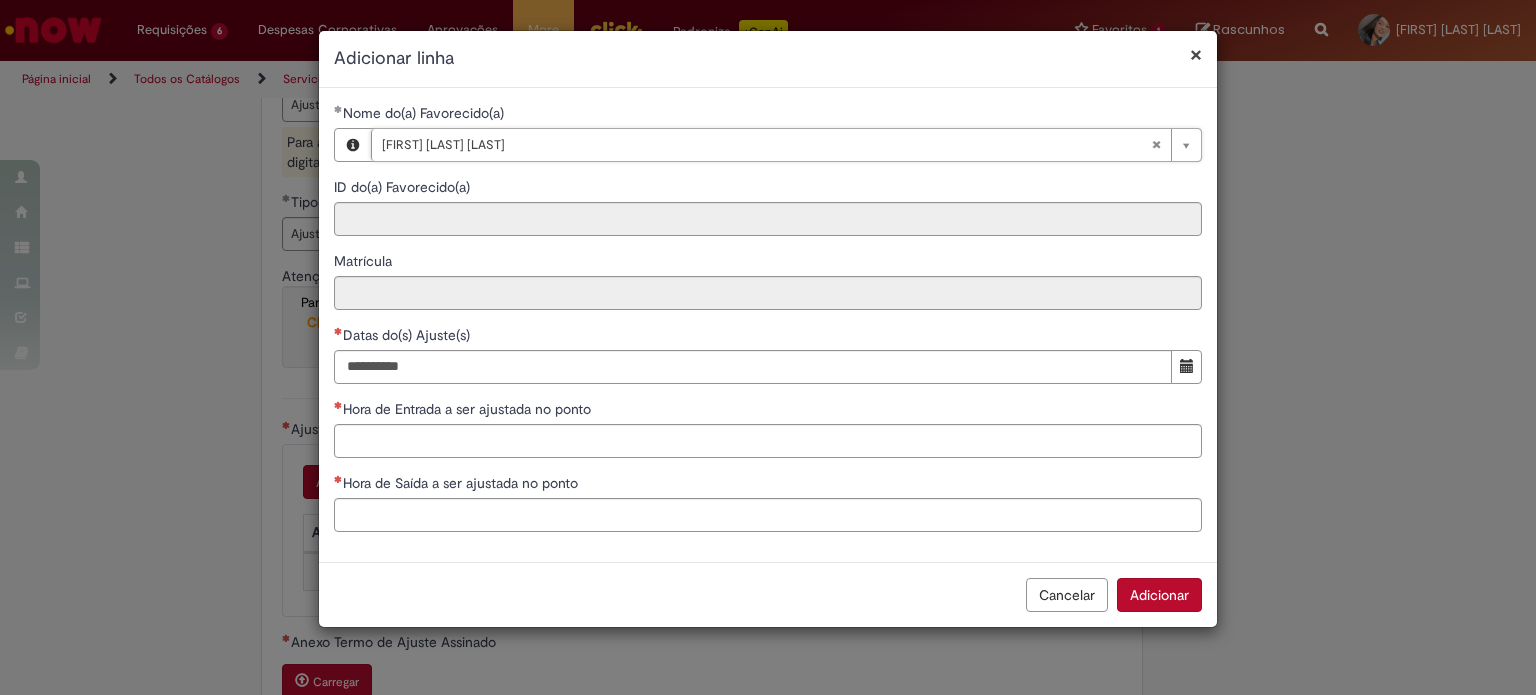 type on "********" 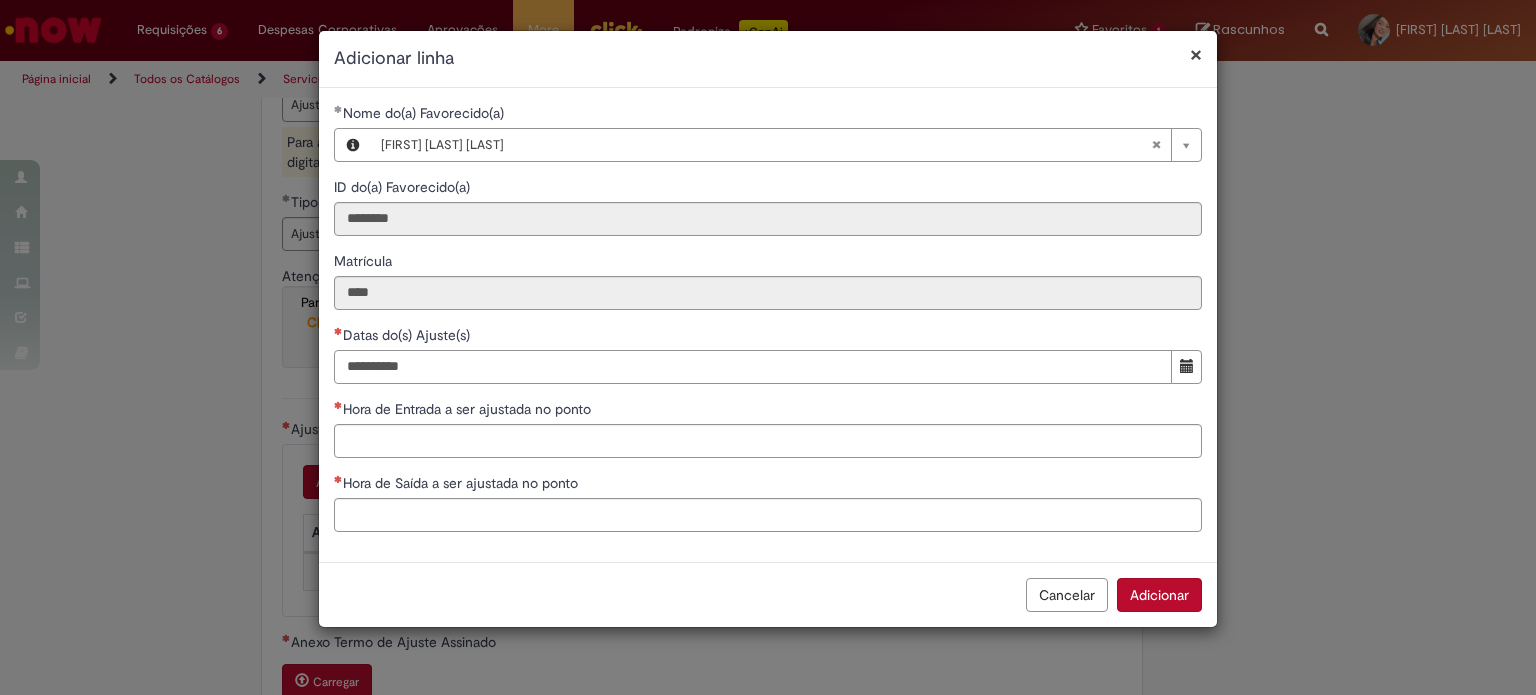 click on "Datas do(s) Ajuste(s)" at bounding box center (753, 367) 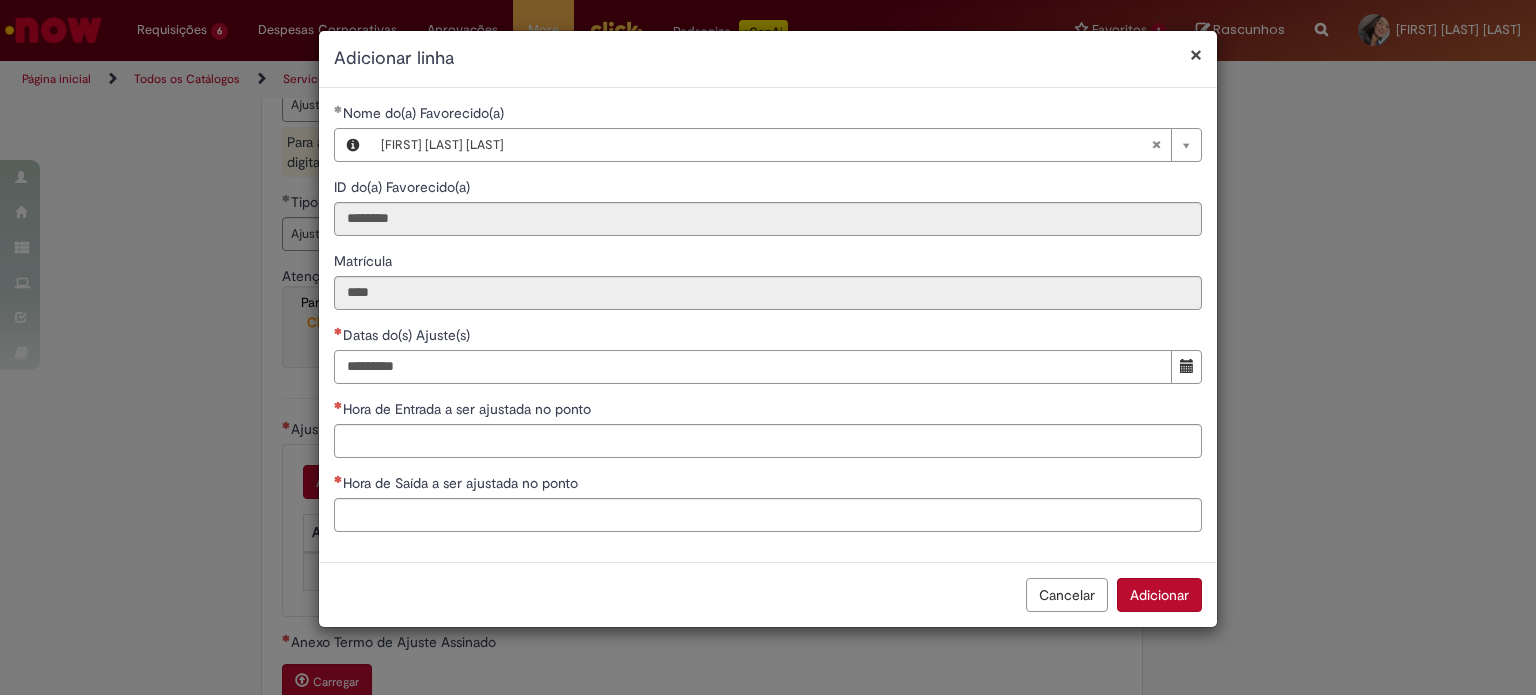 click on "*********" at bounding box center (753, 367) 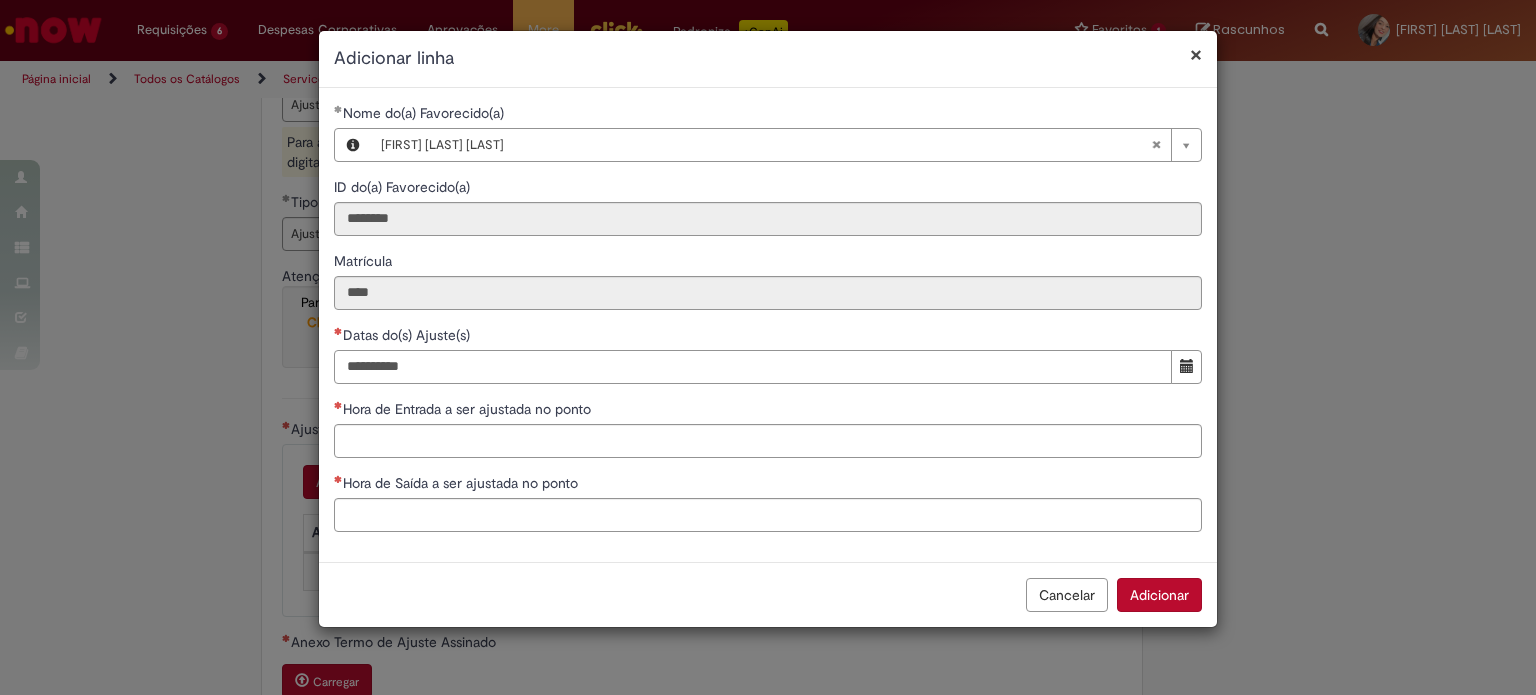 type on "**********" 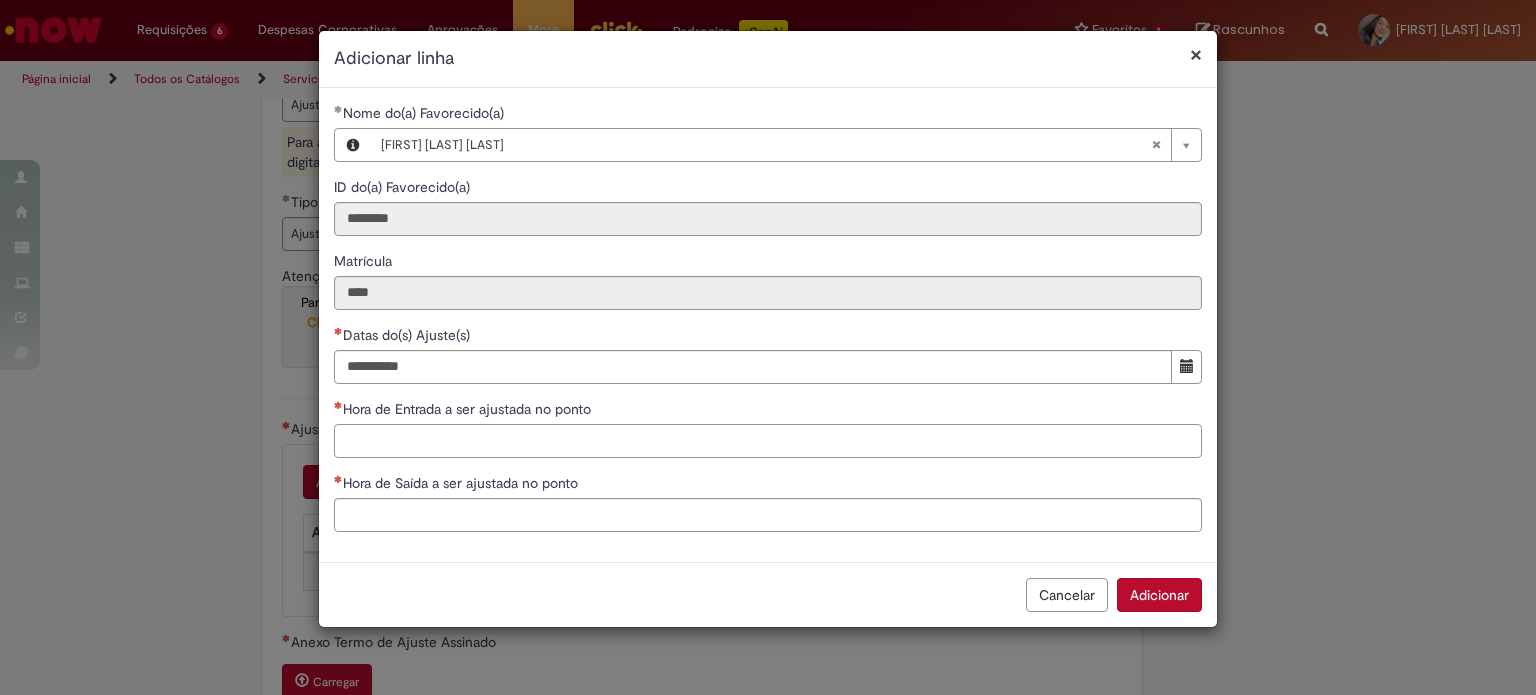 click on "Hora de Entrada a ser ajustada no ponto" at bounding box center (768, 441) 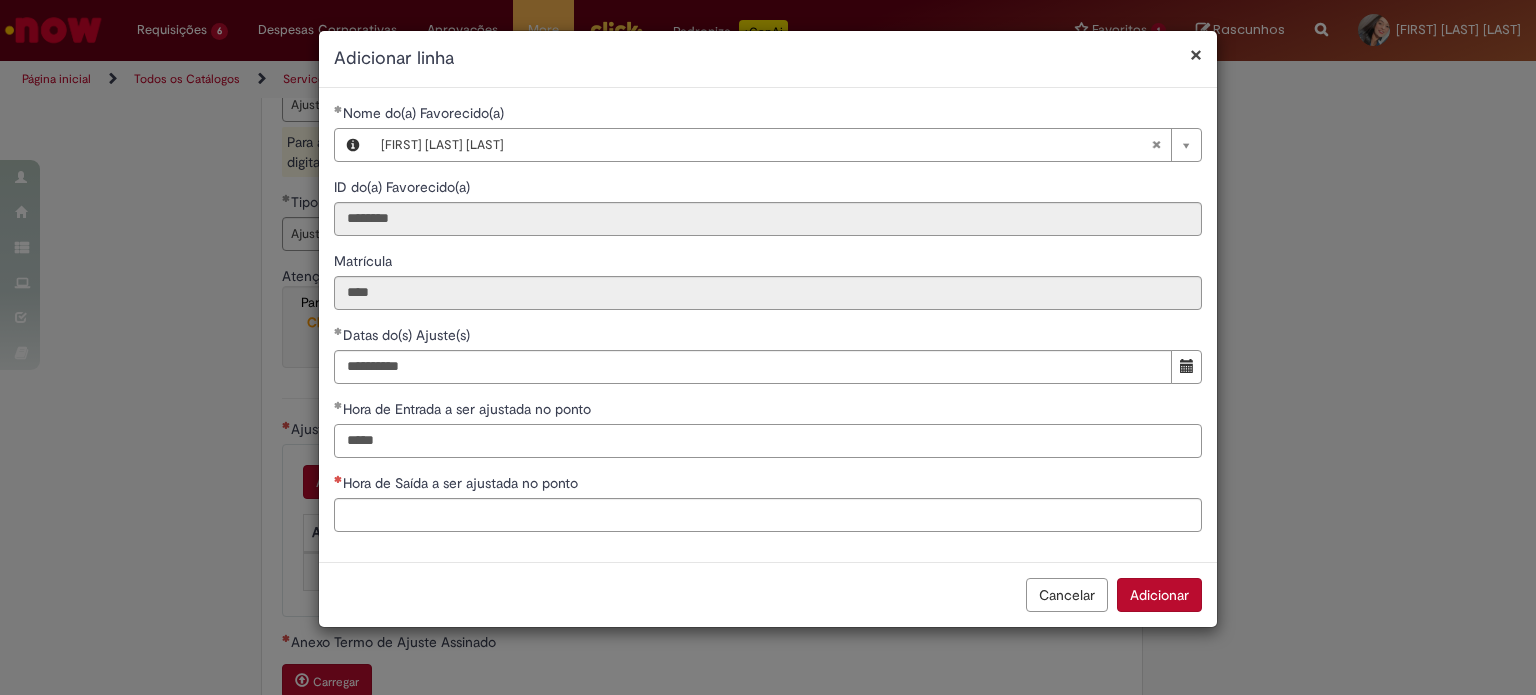 type on "*****" 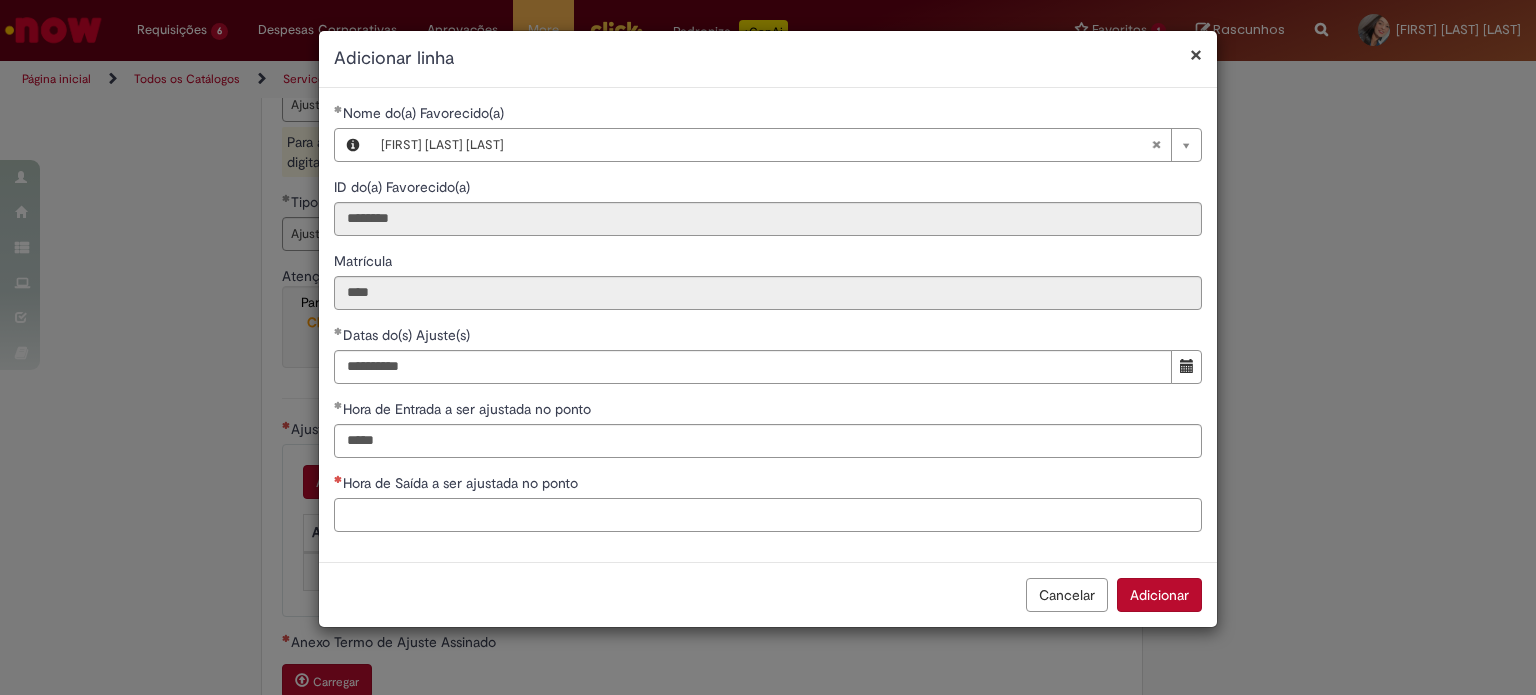 click on "Hora de Saída a ser ajustada no ponto" at bounding box center [768, 515] 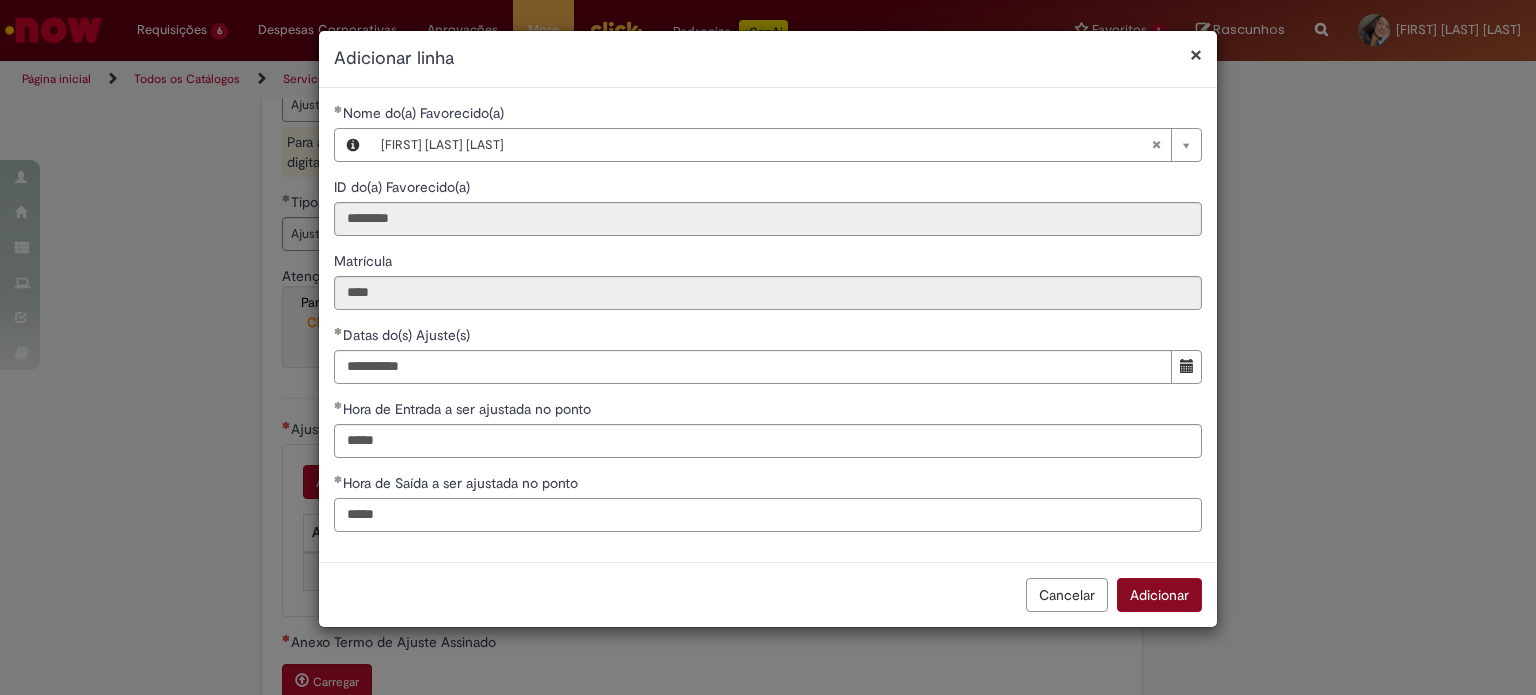 type on "*****" 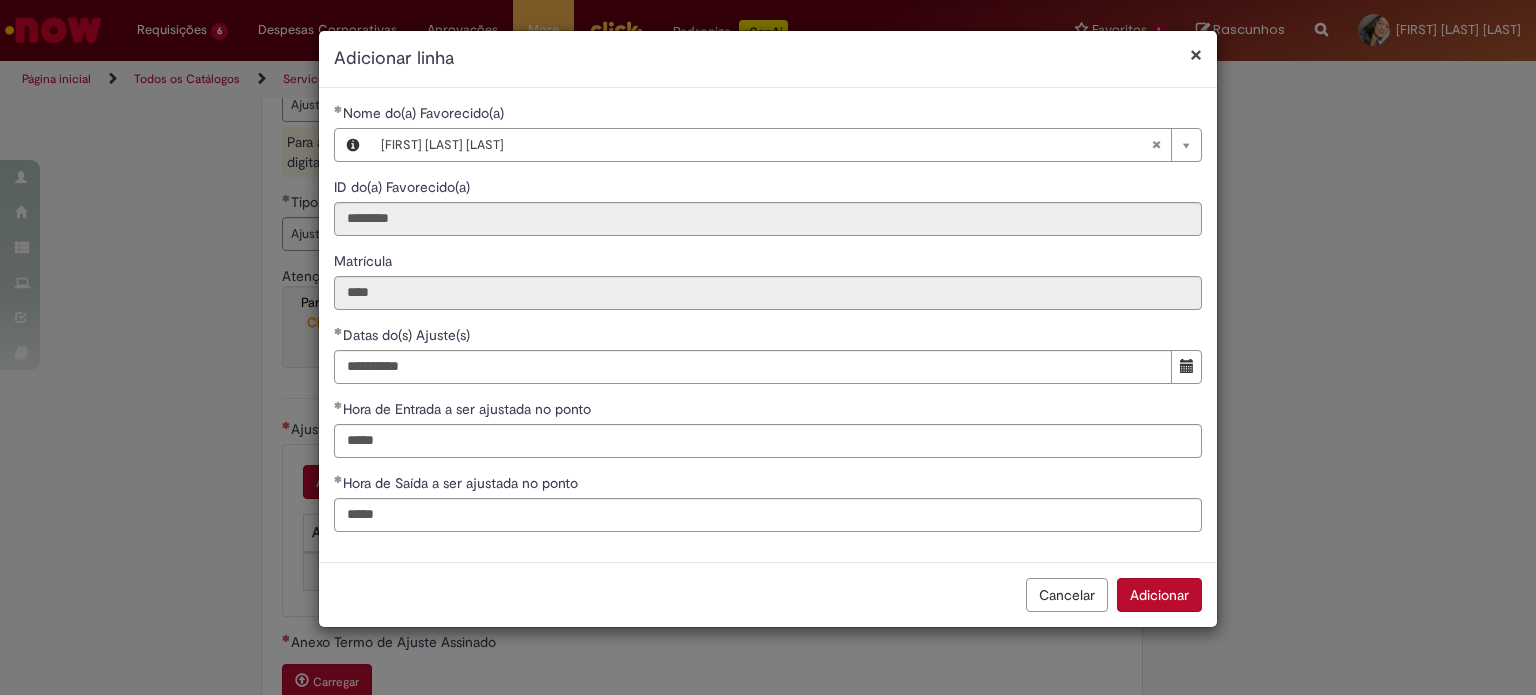click on "Adicionar" at bounding box center (1159, 595) 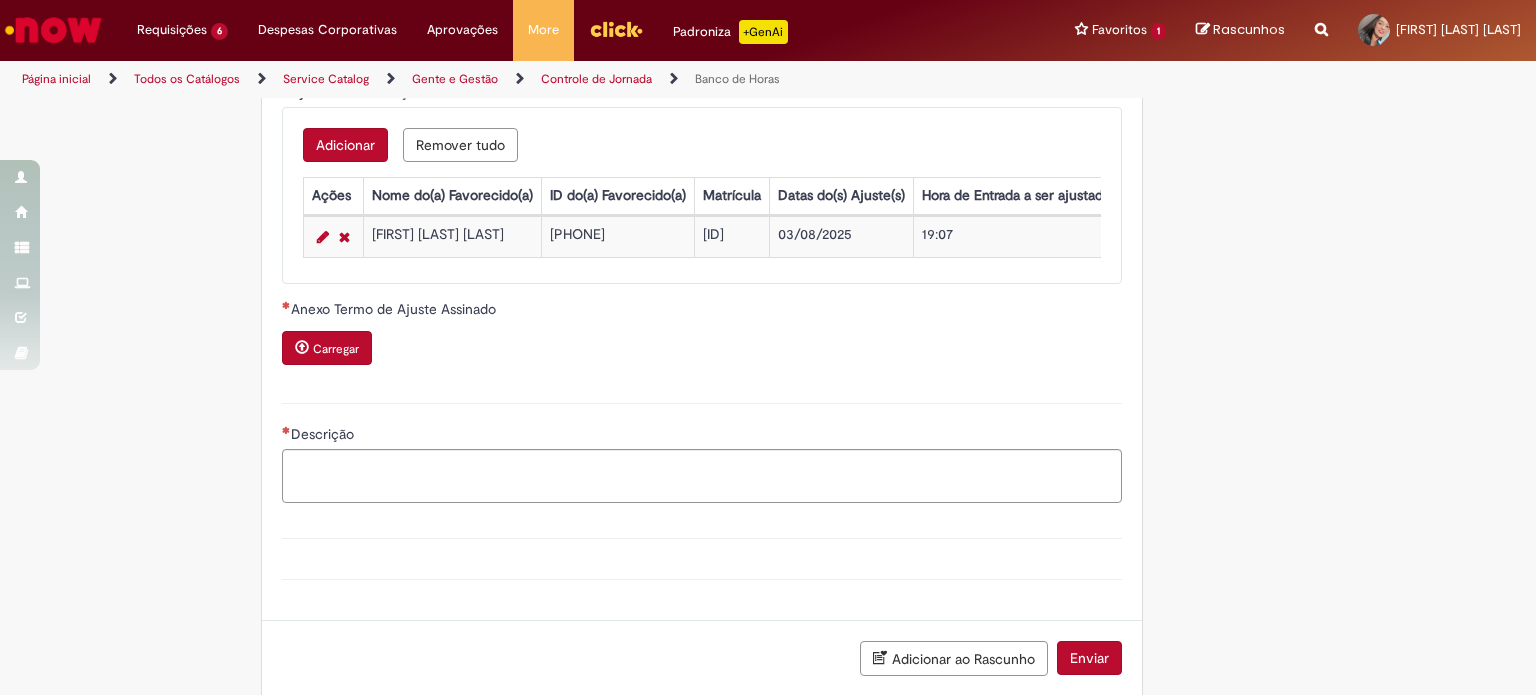 scroll, scrollTop: 1887, scrollLeft: 0, axis: vertical 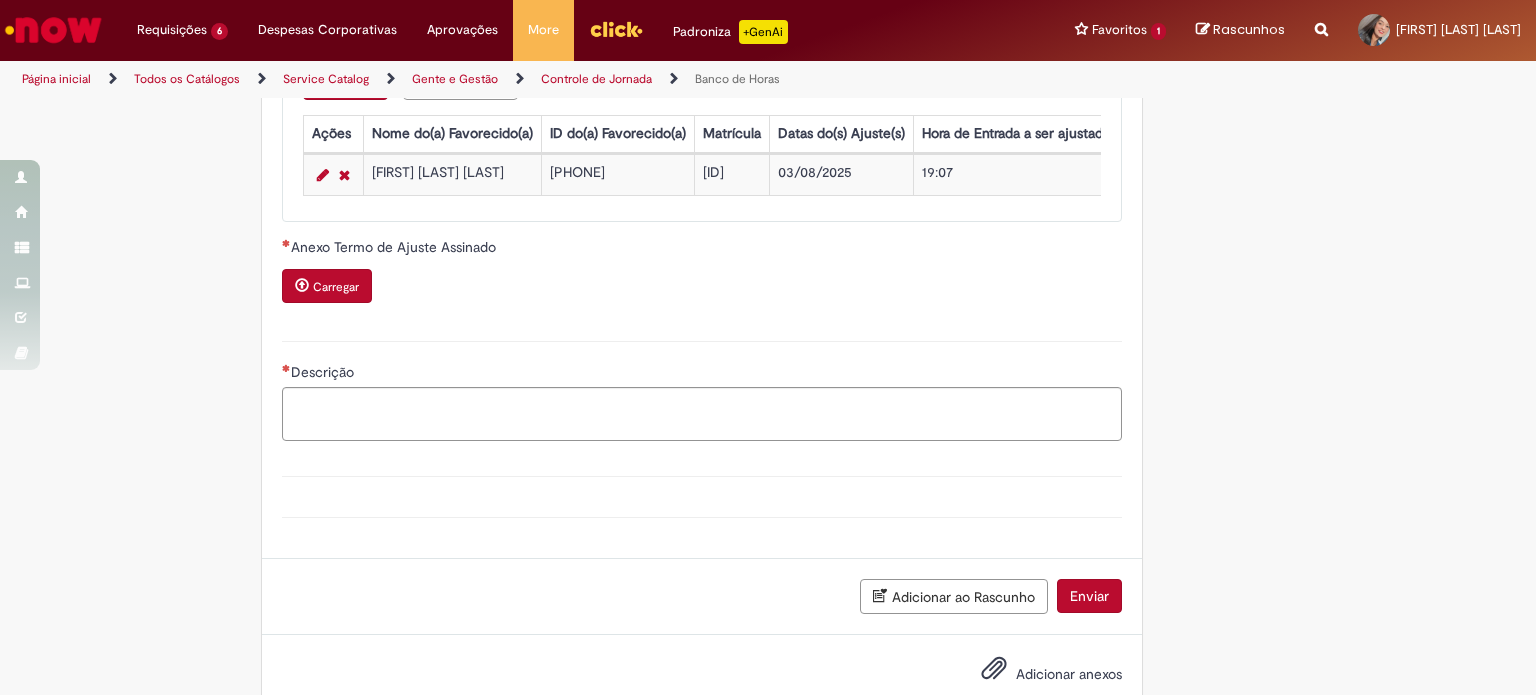 click on "Carregar" at bounding box center (327, 286) 